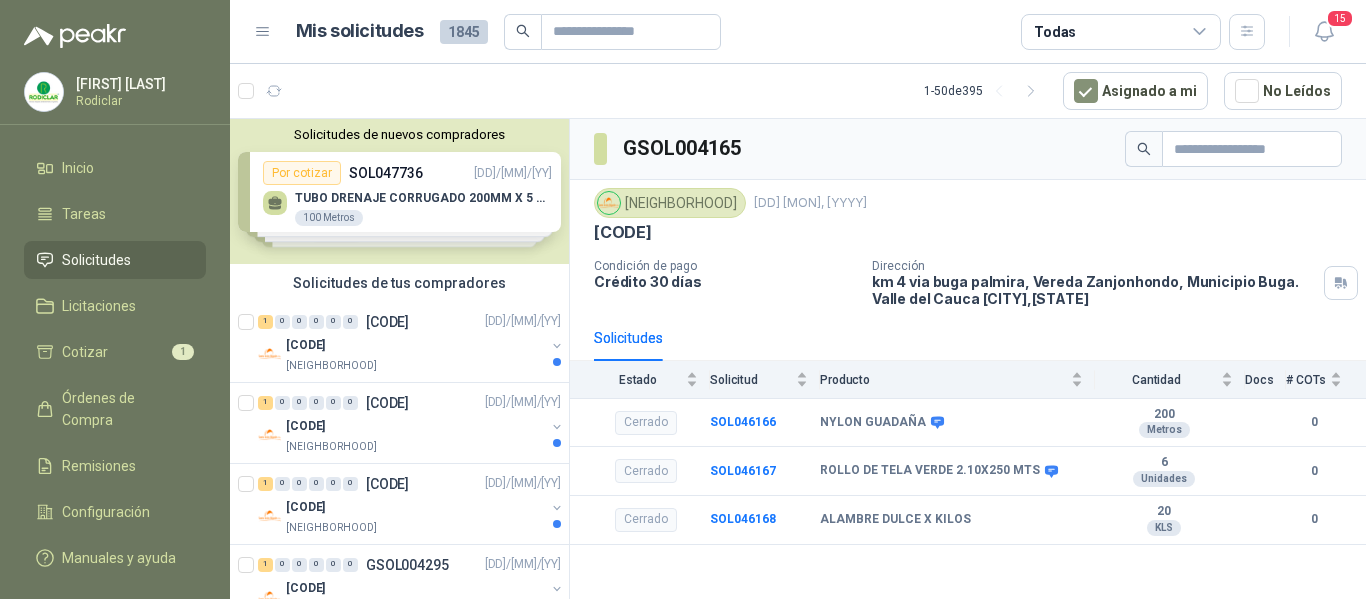 scroll, scrollTop: 0, scrollLeft: 0, axis: both 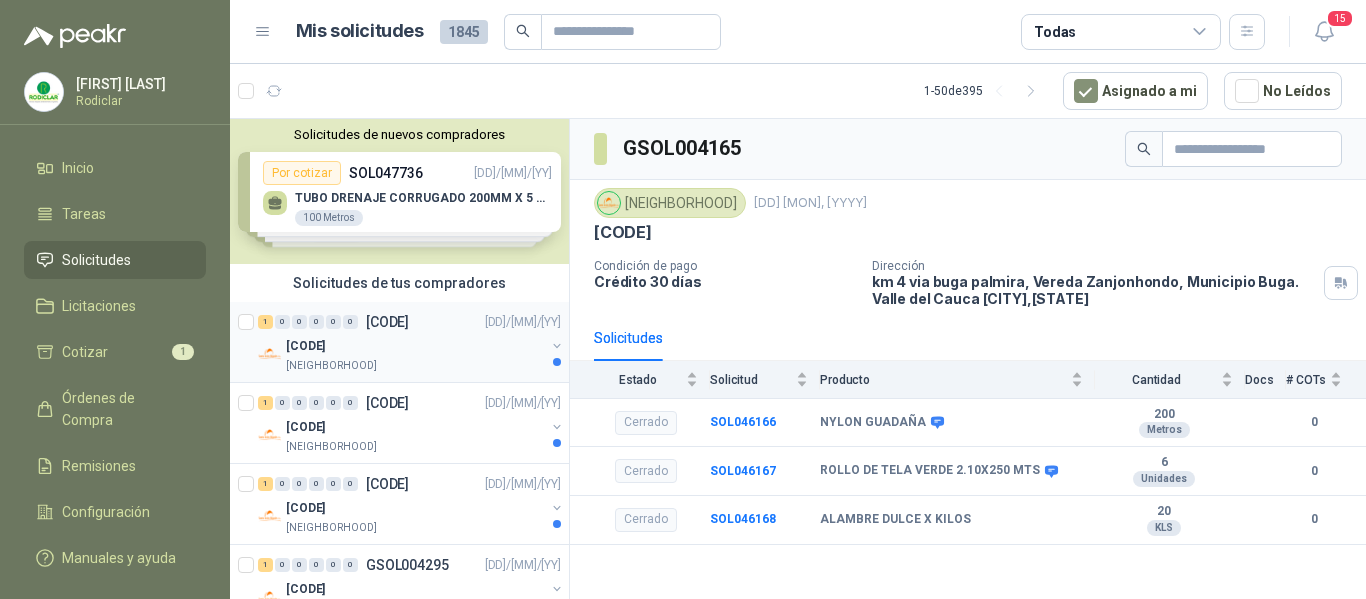 click on "[CITY]" at bounding box center [415, 366] 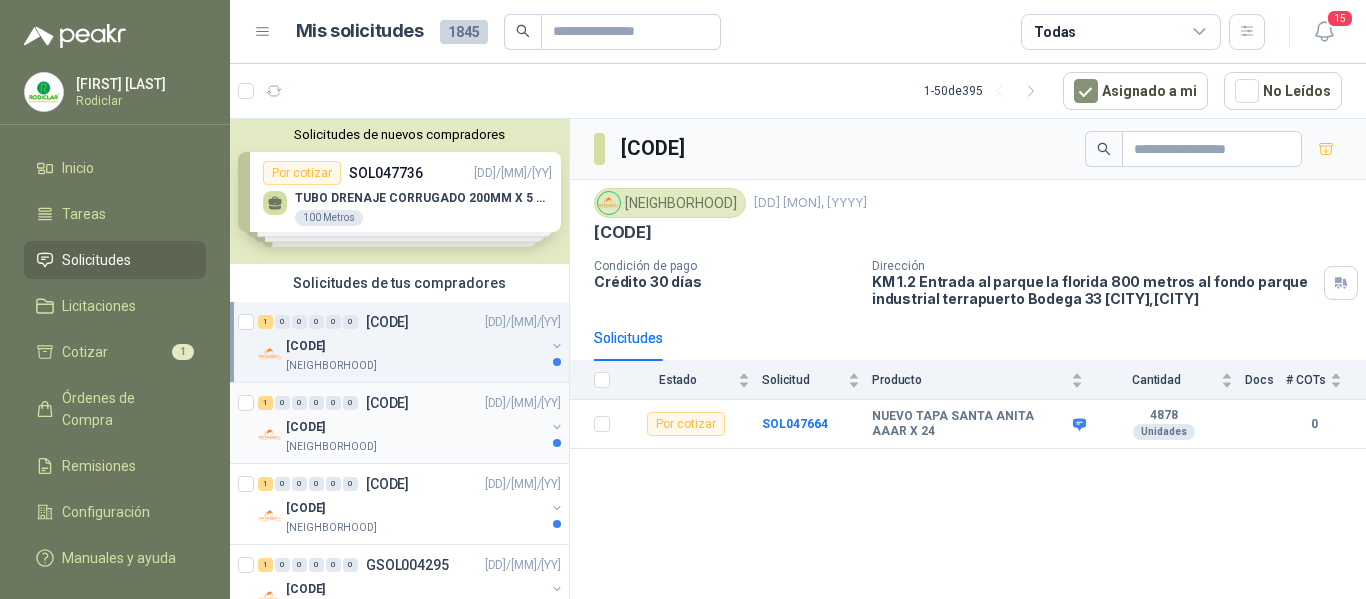 click on "[ORDER_ID]" at bounding box center [415, 427] 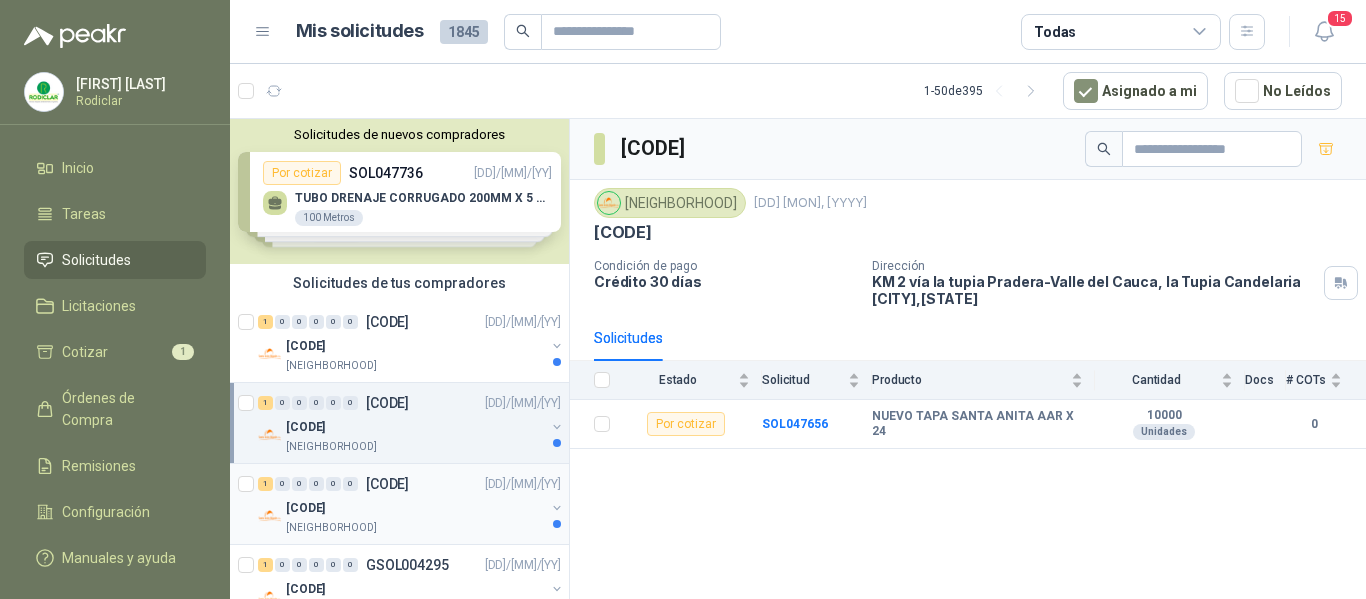 click on "[ORDER_ID]" at bounding box center (415, 508) 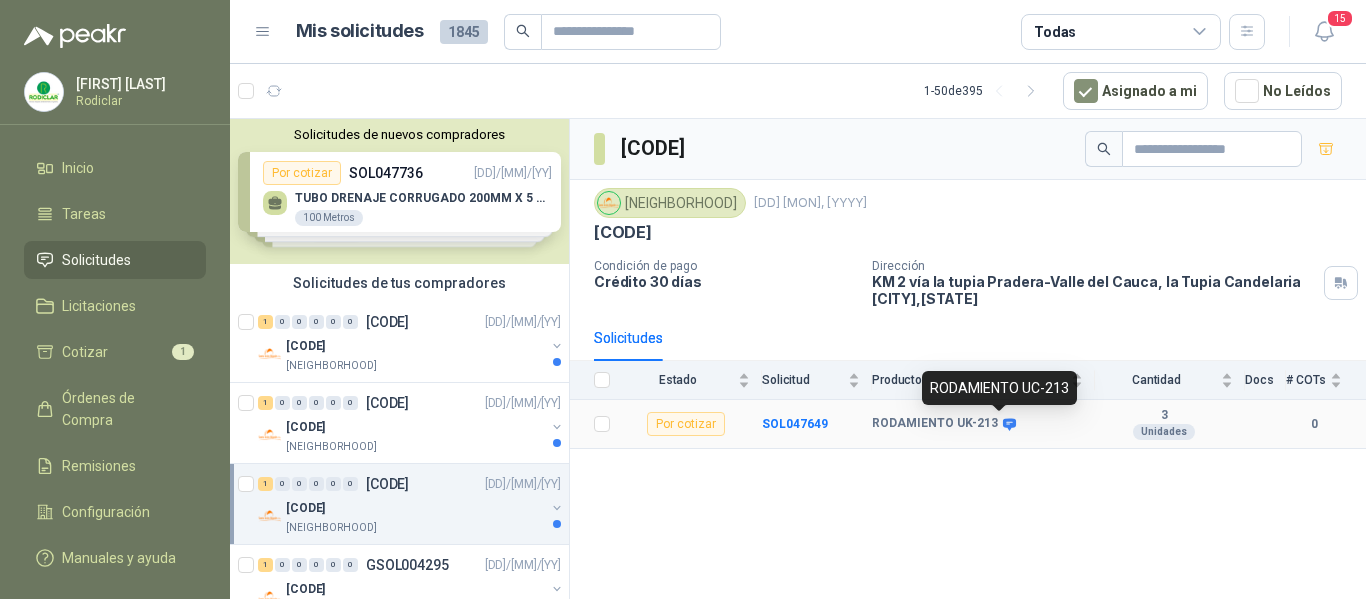 click at bounding box center (1016, 424) 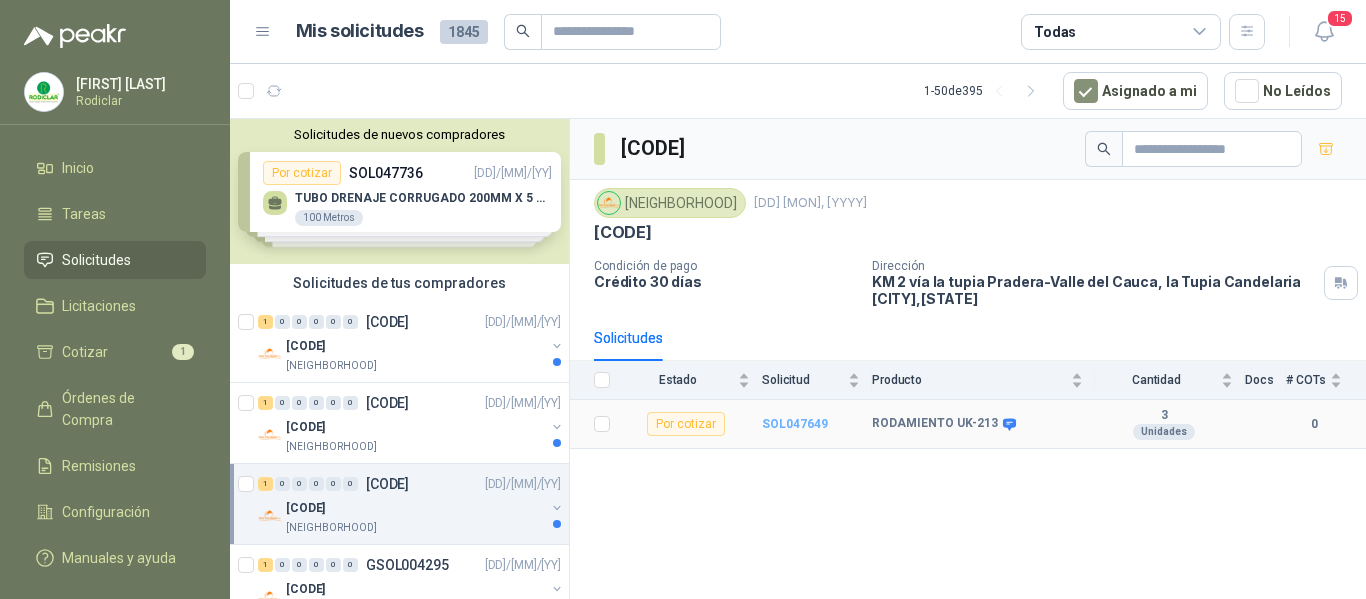 click on "SOL047649" at bounding box center [771, 424] 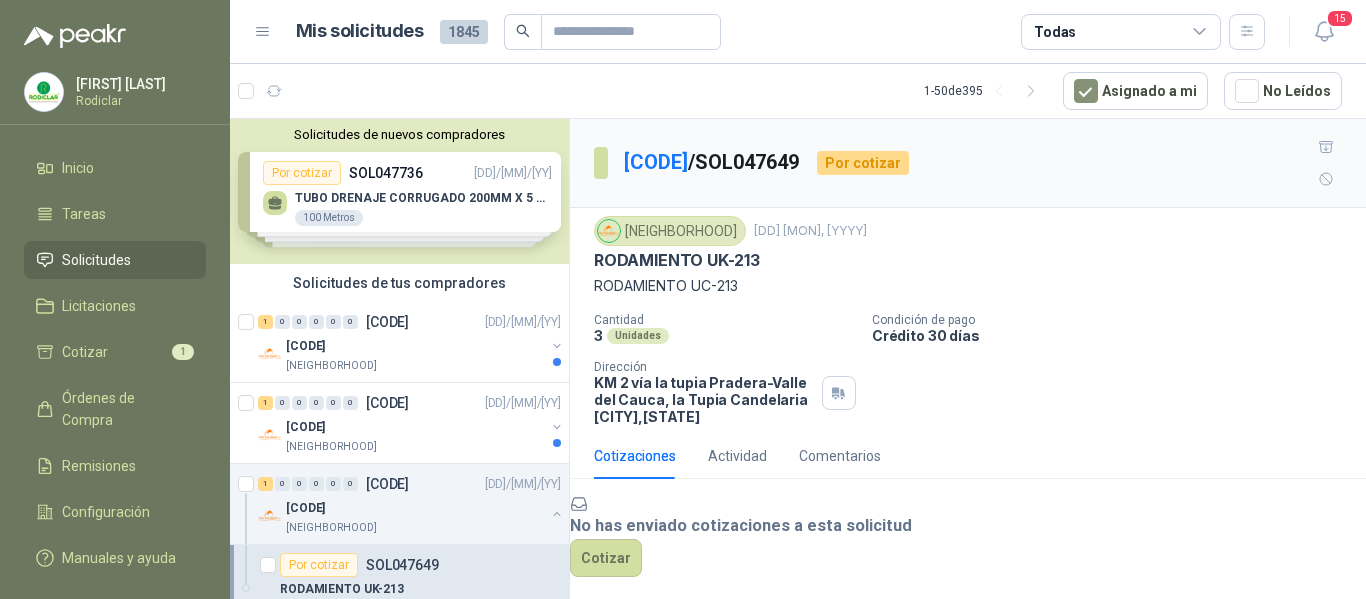 scroll, scrollTop: 113, scrollLeft: 0, axis: vertical 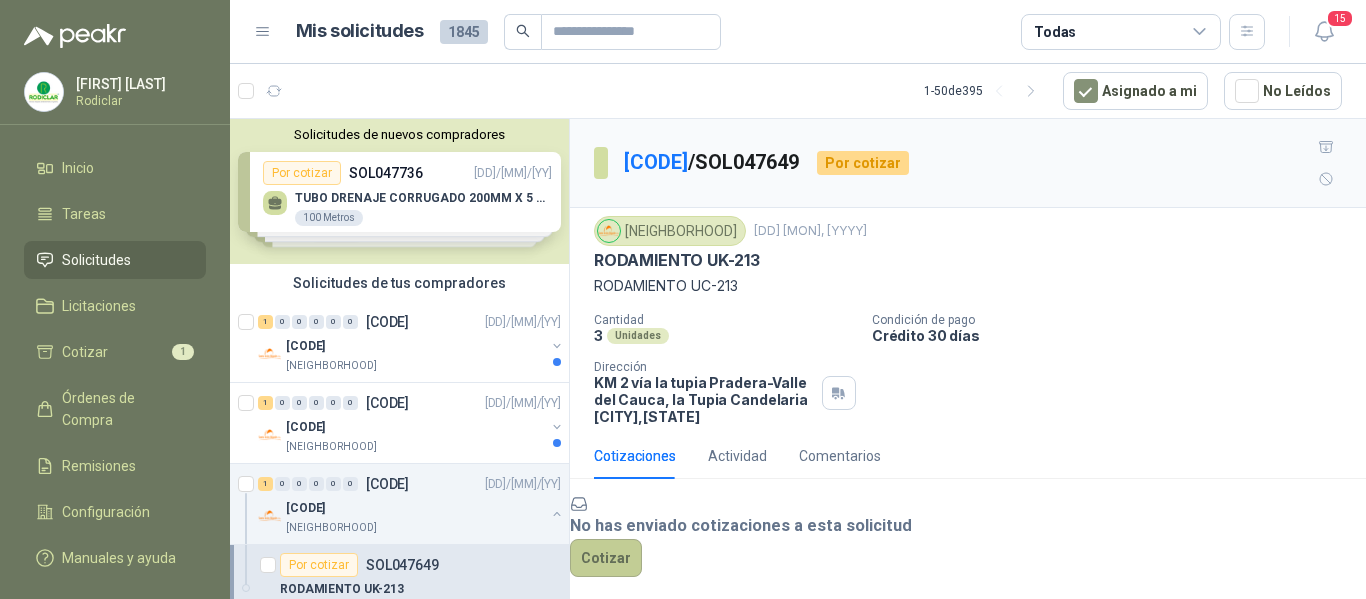 click on "Cotizar" at bounding box center (606, 558) 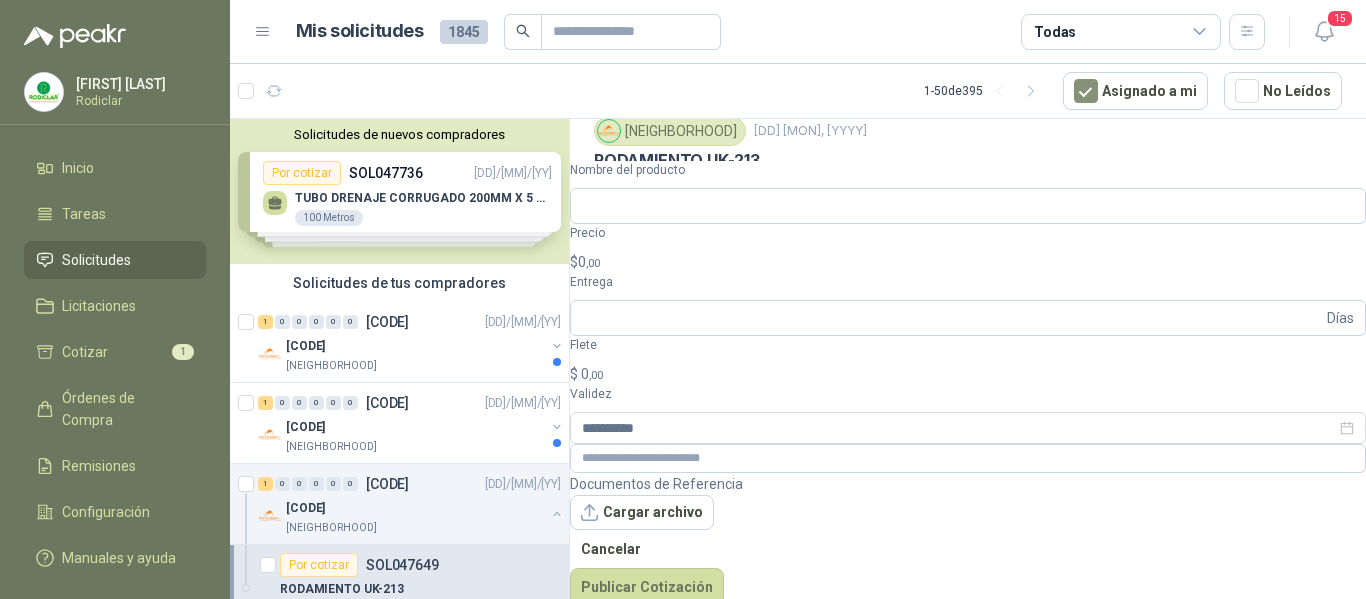 scroll, scrollTop: 99, scrollLeft: 0, axis: vertical 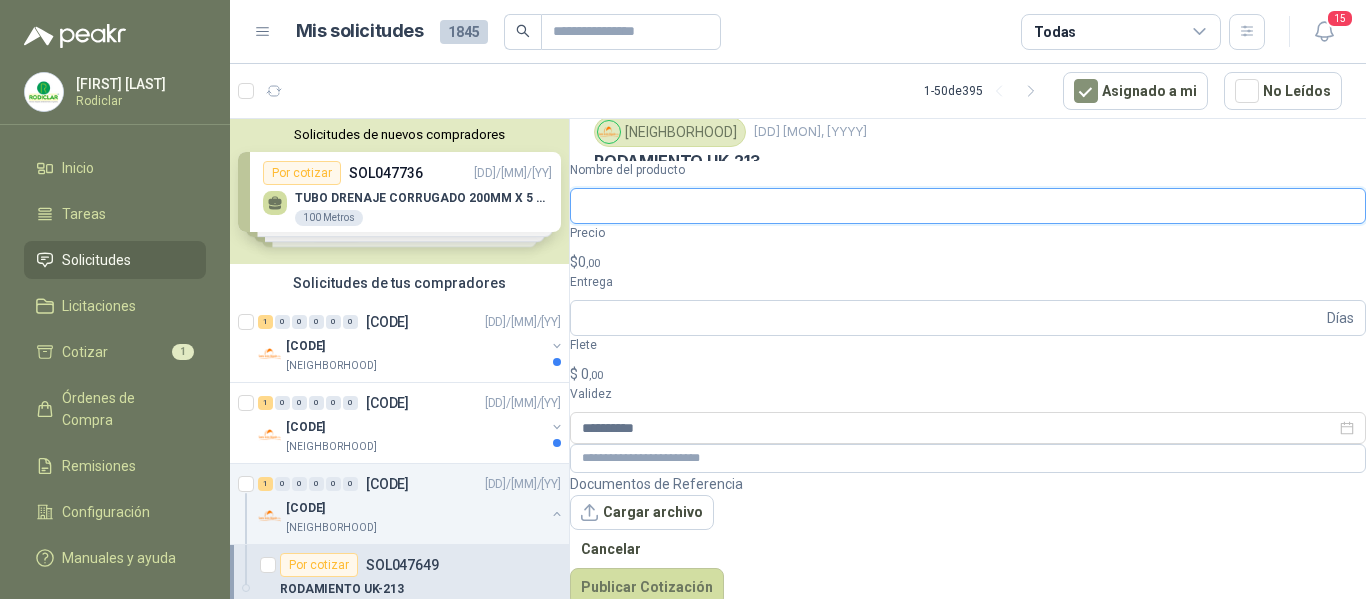click on "Nombre del producto" at bounding box center (968, 206) 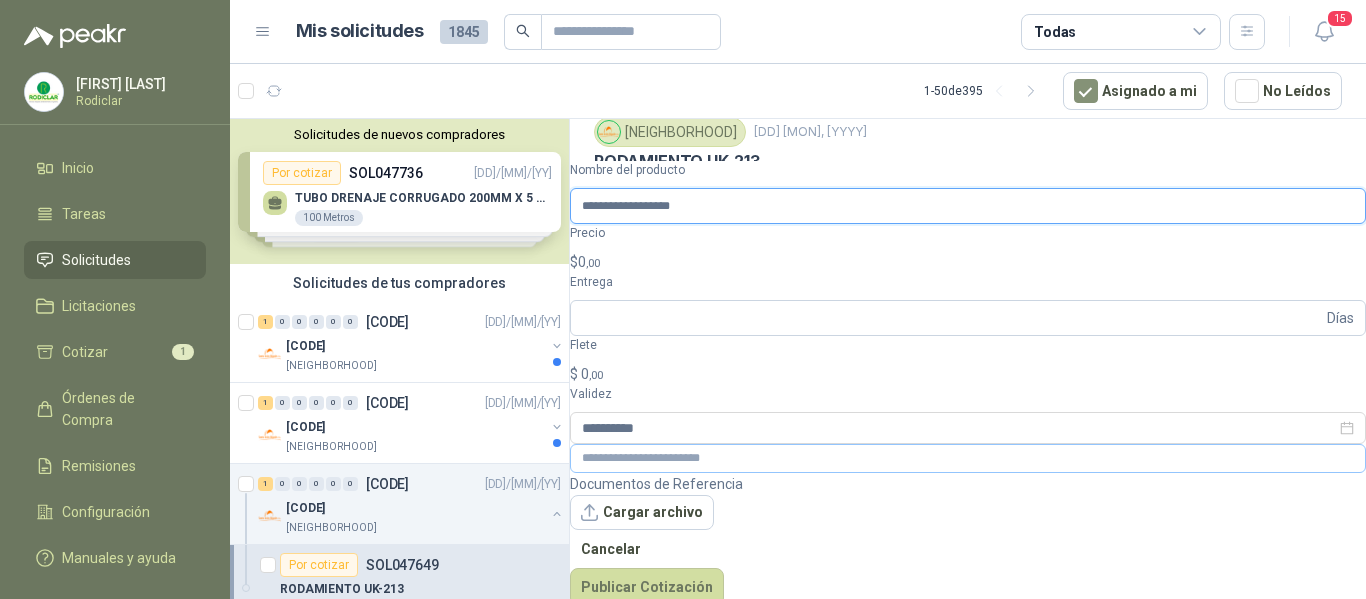 type on "**********" 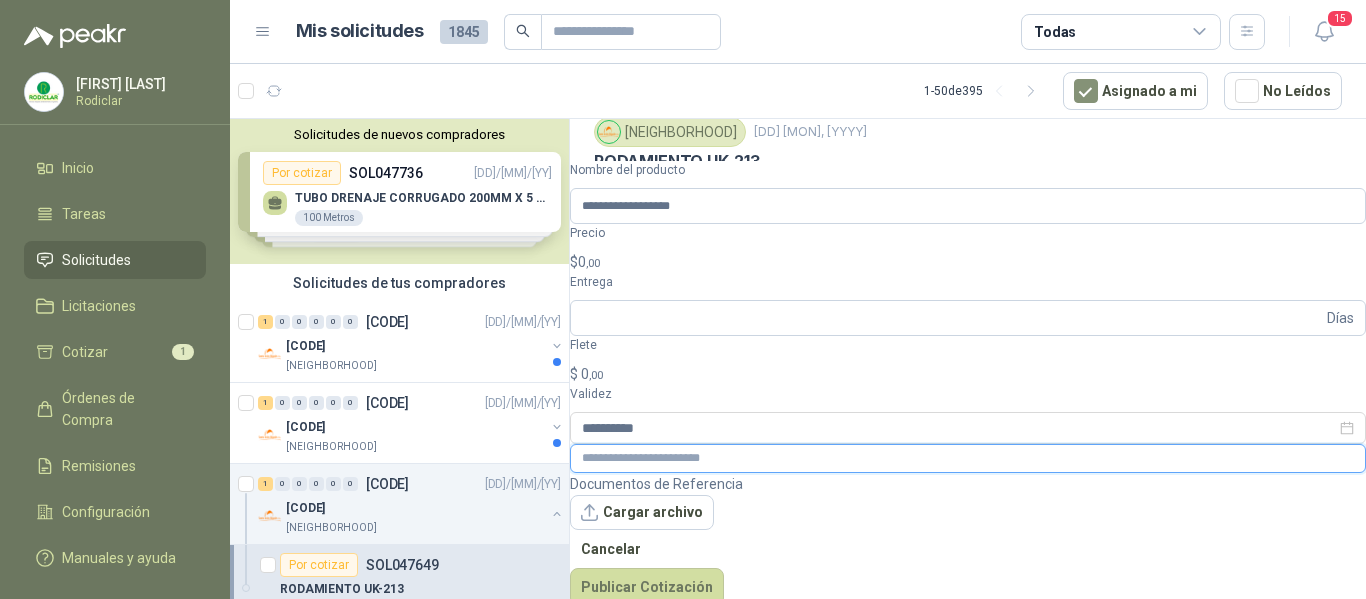 click at bounding box center (968, 458) 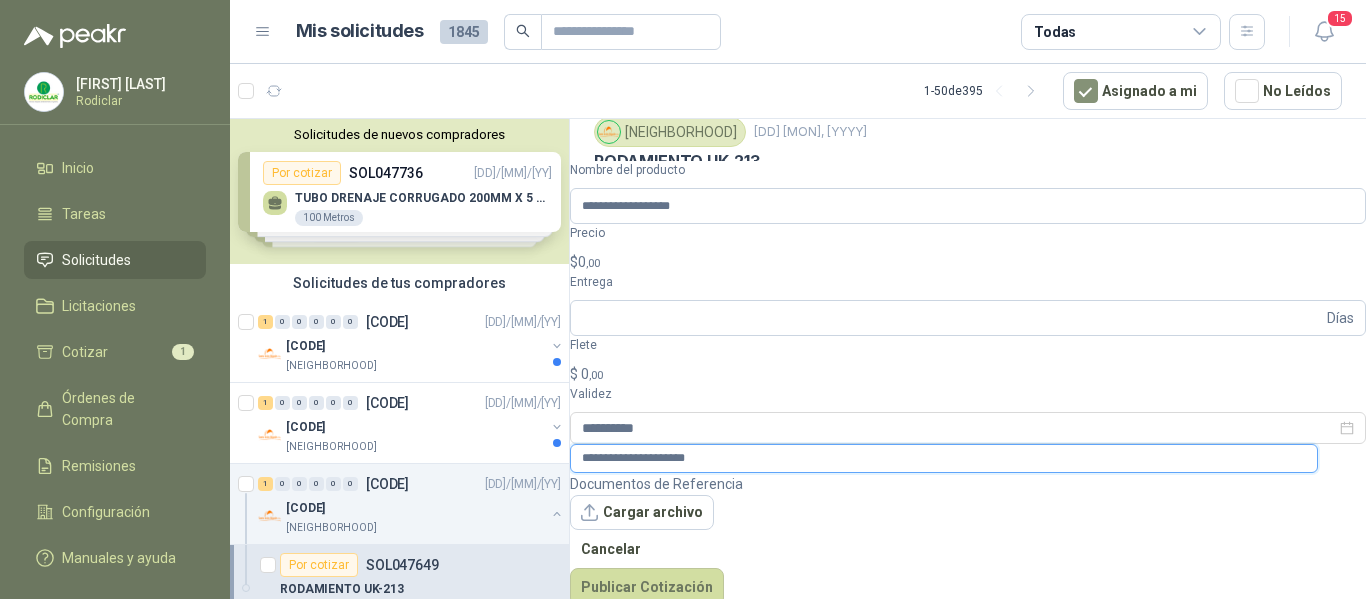 type on "**********" 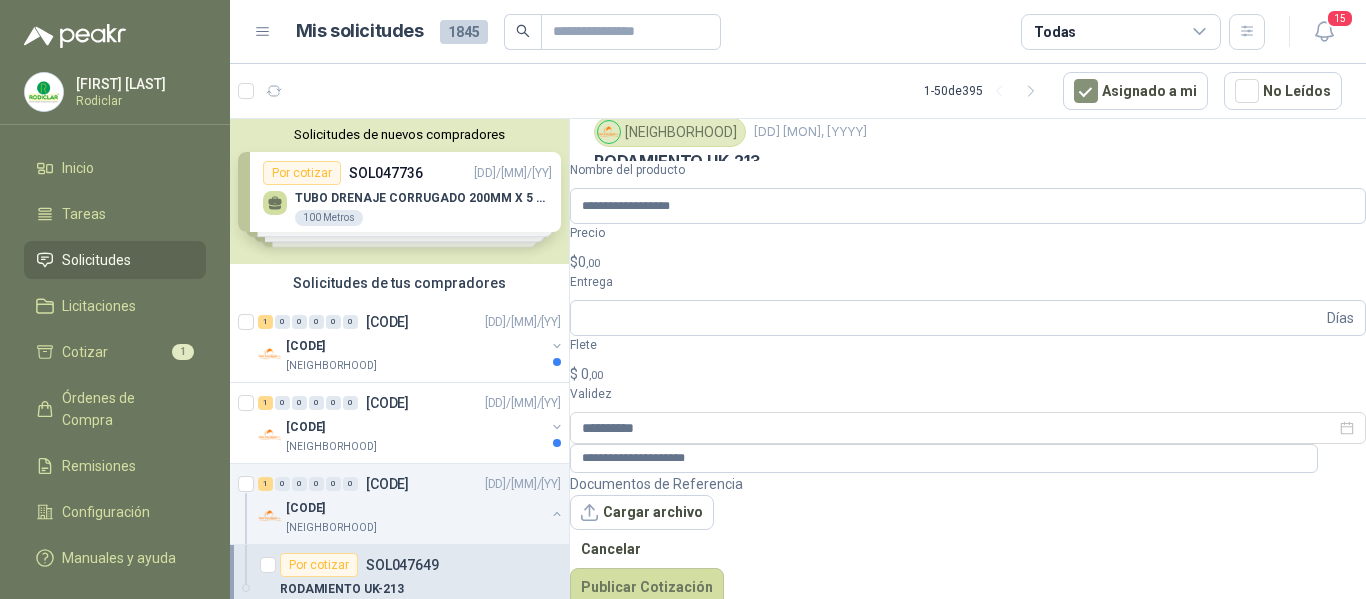 click on "$  0 ,00" at bounding box center [968, 262] 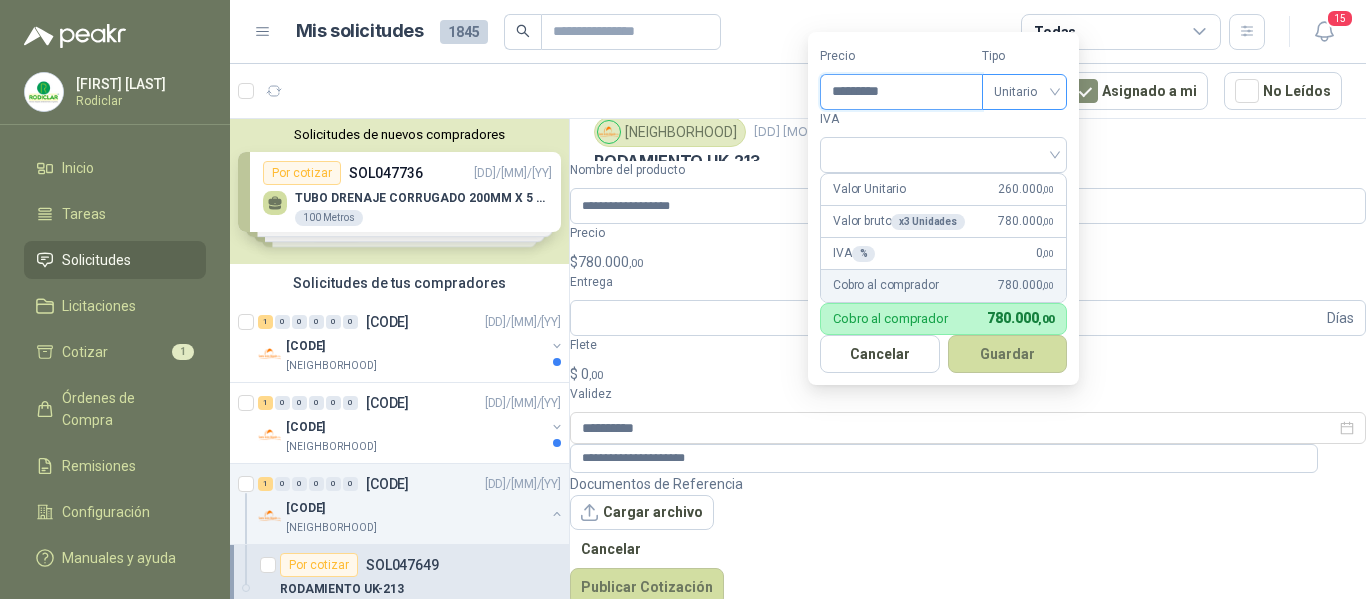 click on "Unitario" at bounding box center (1024, 92) 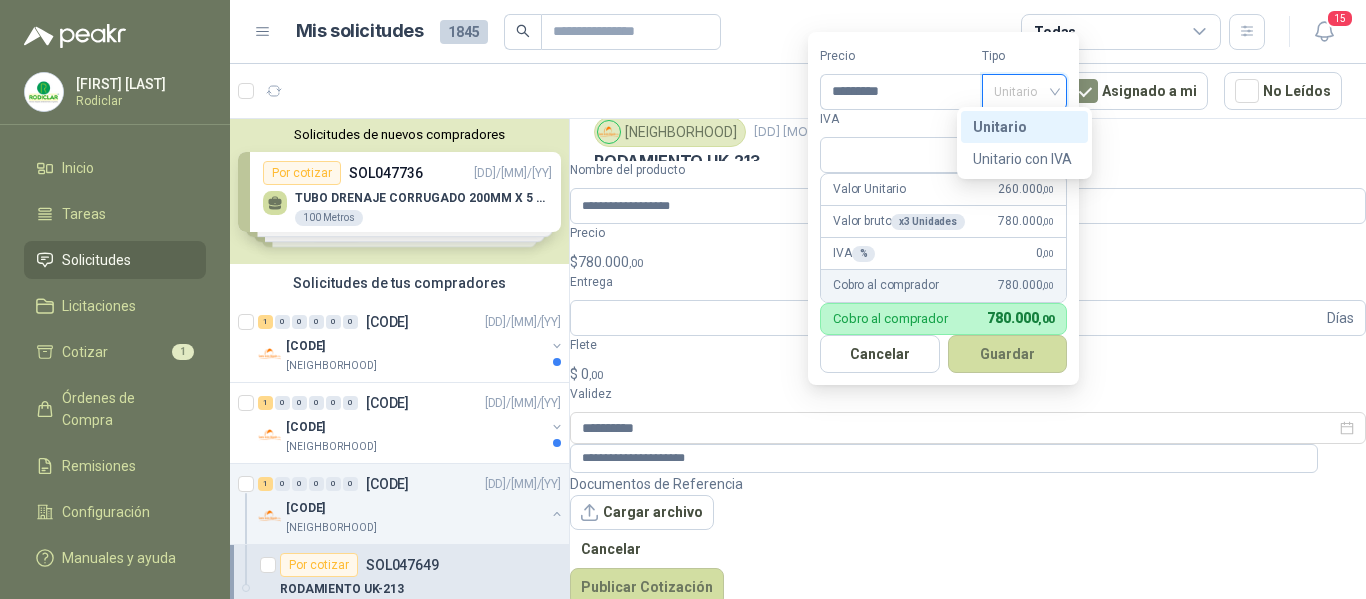 click on "Unitario" at bounding box center [1024, 127] 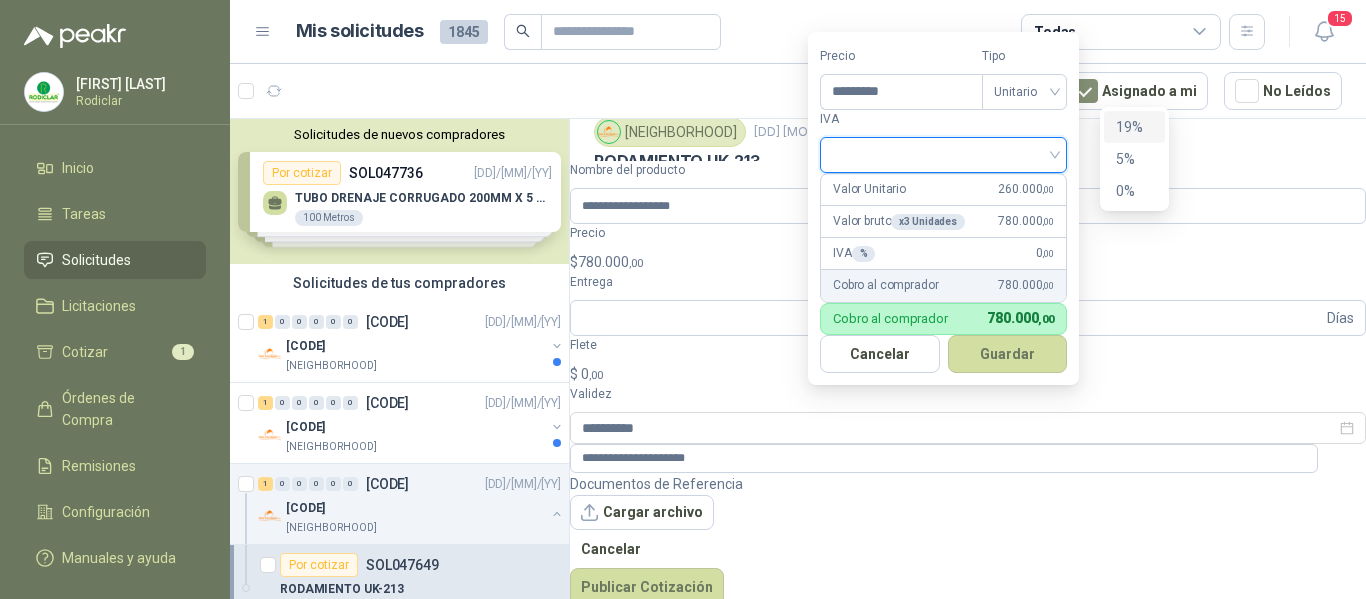 click at bounding box center (943, 153) 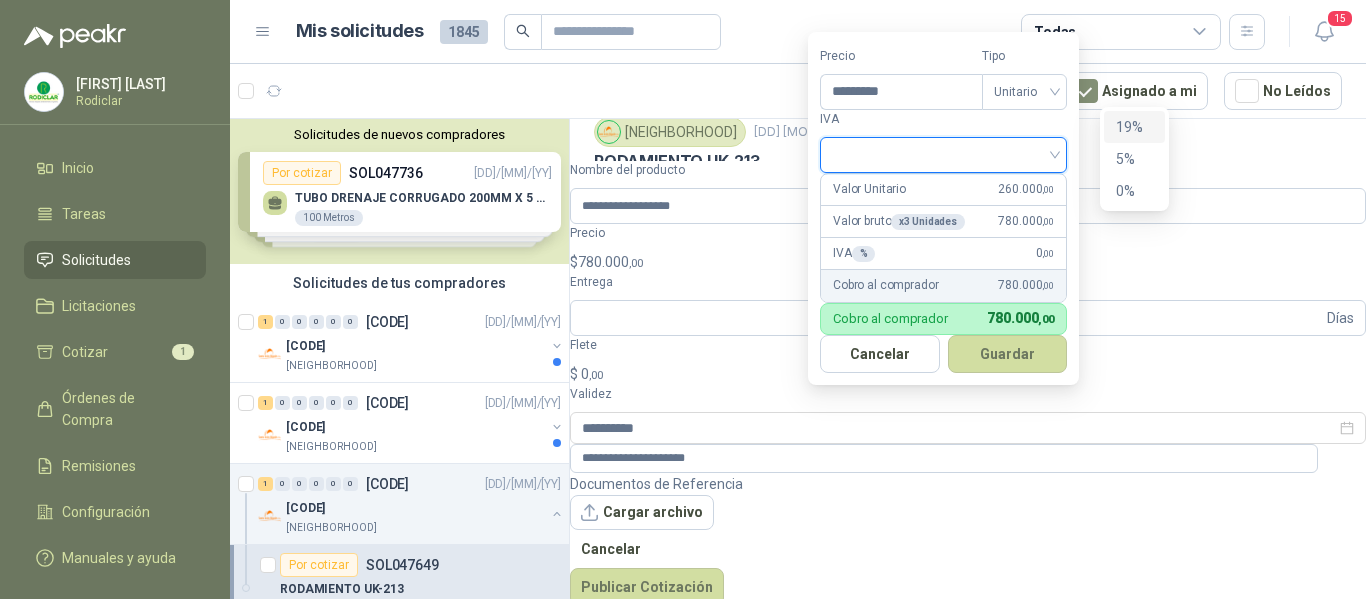 click on "19%" at bounding box center [0, 0] 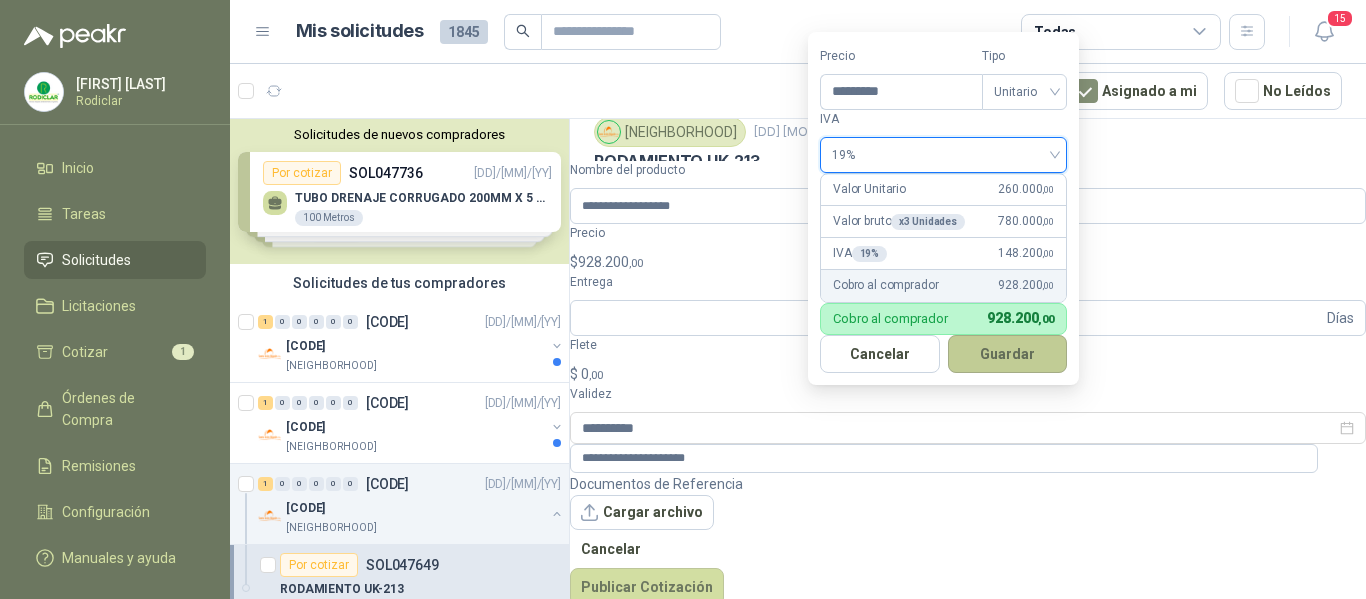 click on "Guardar" at bounding box center (1008, 354) 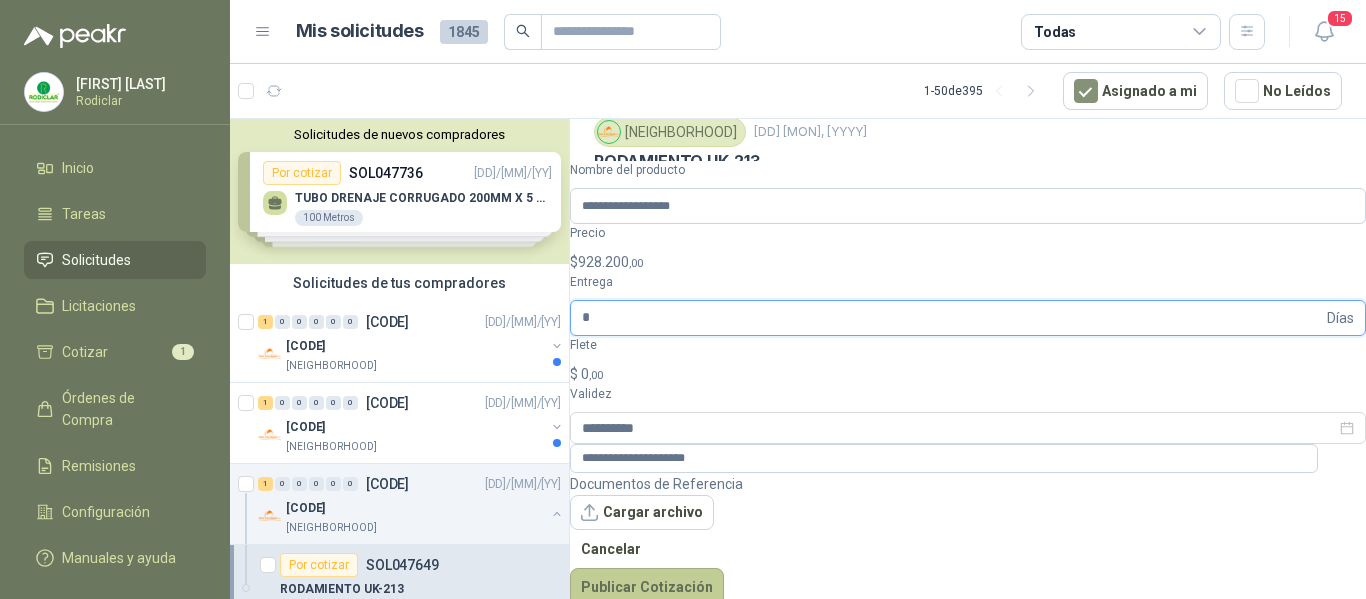 type on "*" 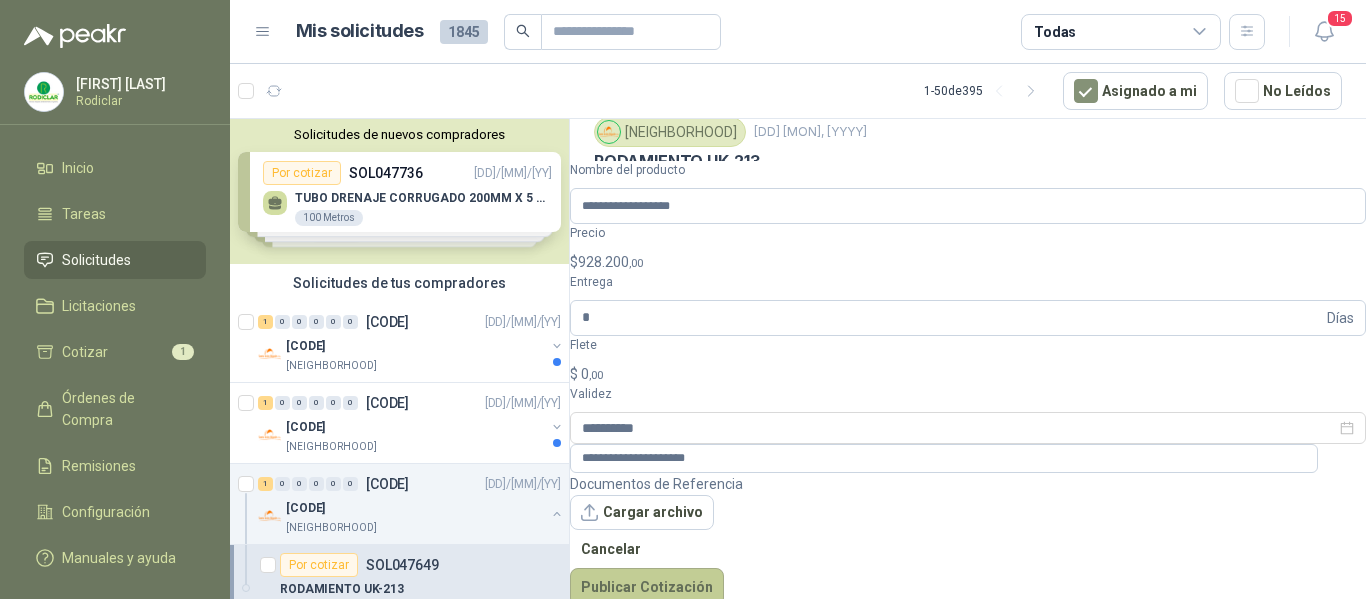 click on "Publicar Cotización" at bounding box center (647, 587) 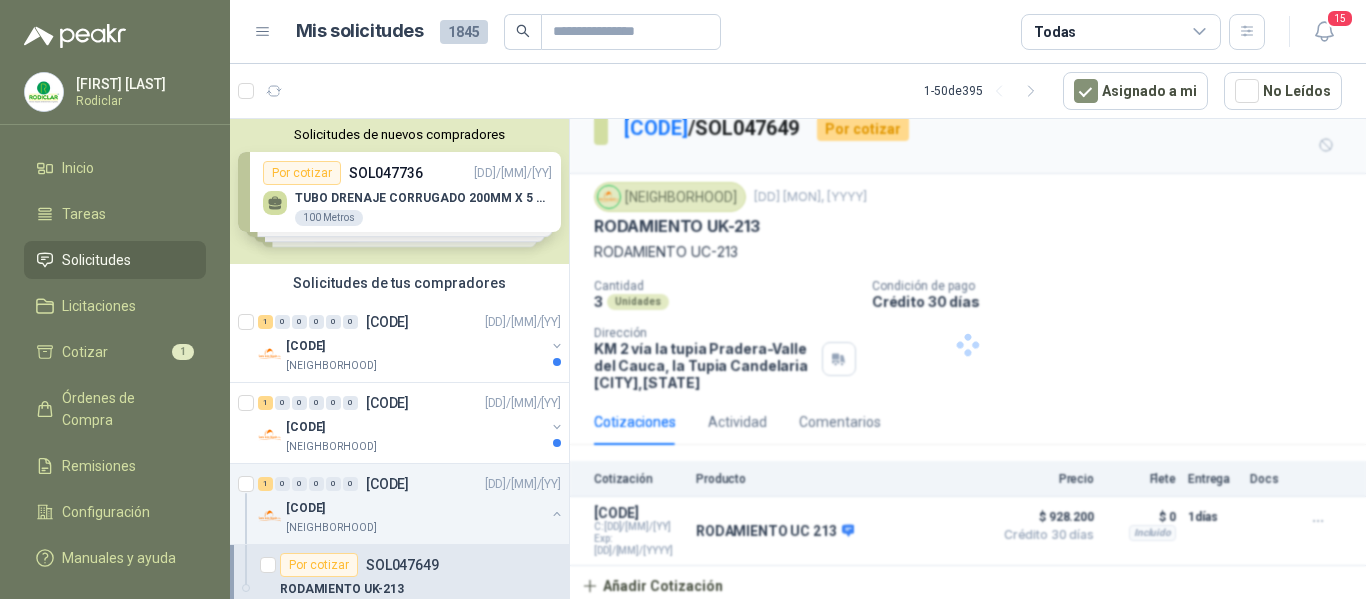 scroll, scrollTop: 0, scrollLeft: 0, axis: both 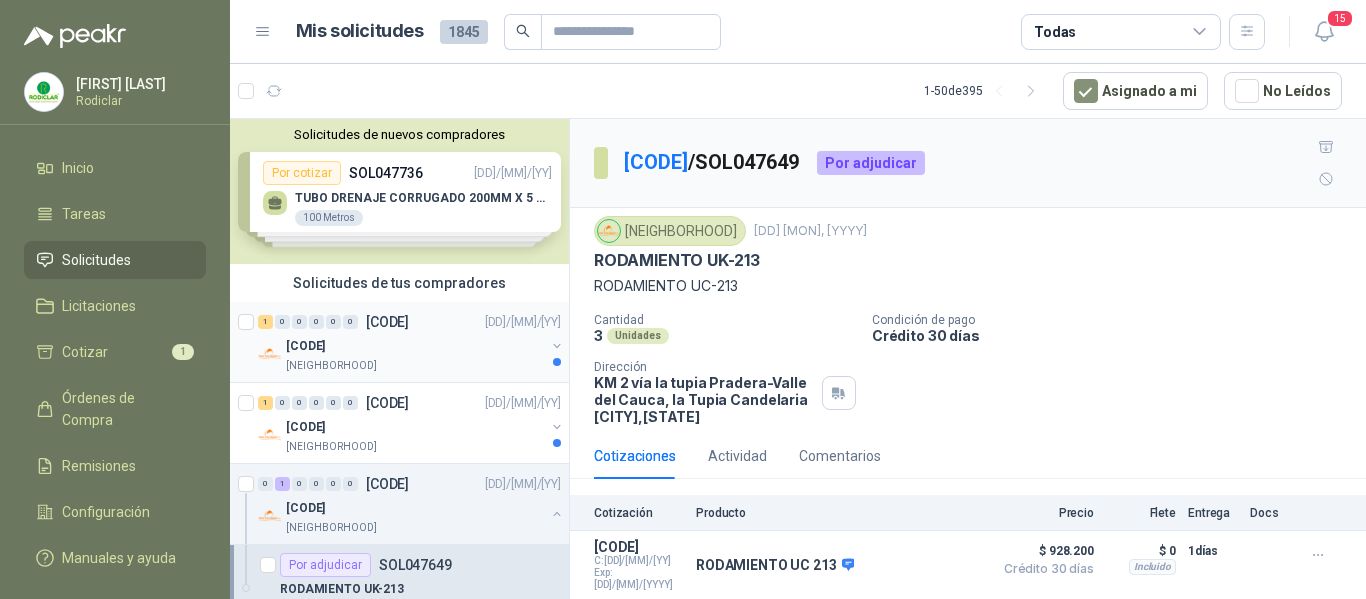 click on "[PLATE]" at bounding box center (415, 346) 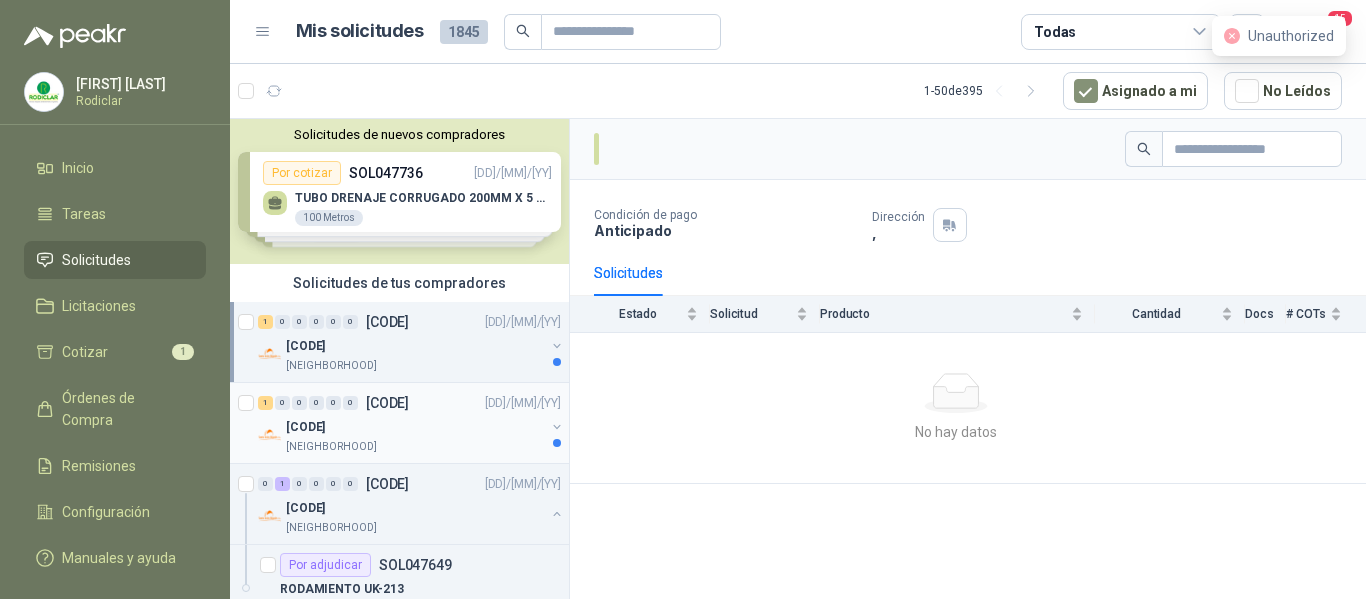 click on "[ORDER_ID]" at bounding box center (415, 427) 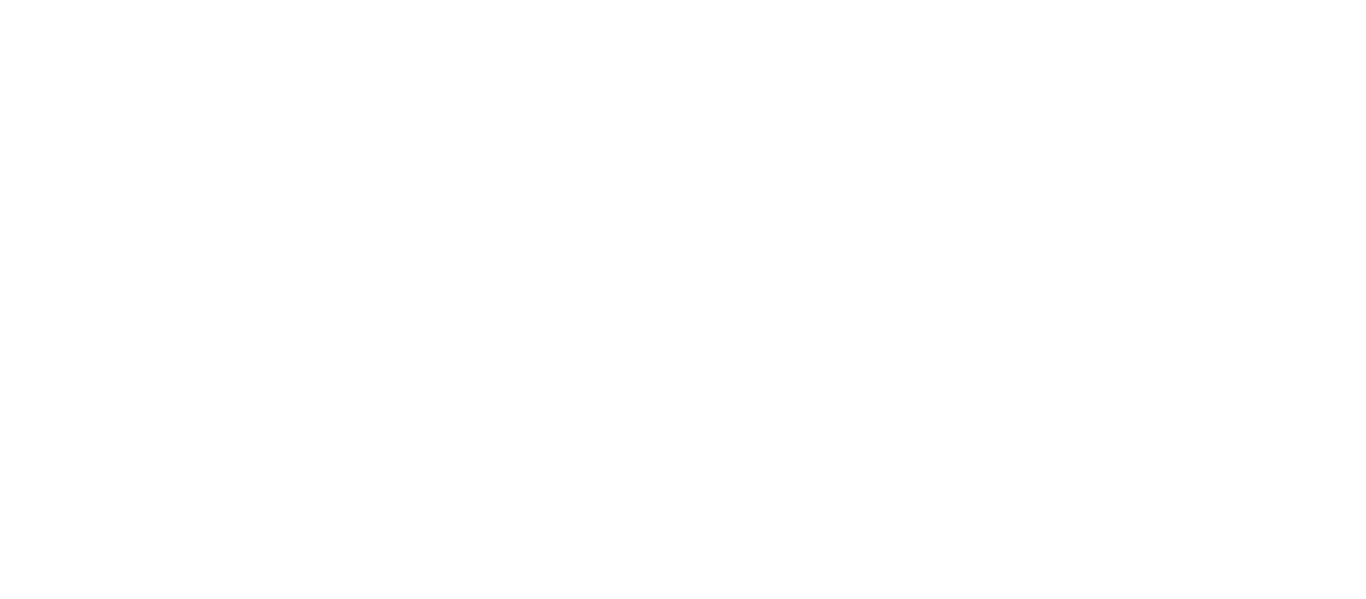 scroll, scrollTop: 0, scrollLeft: 0, axis: both 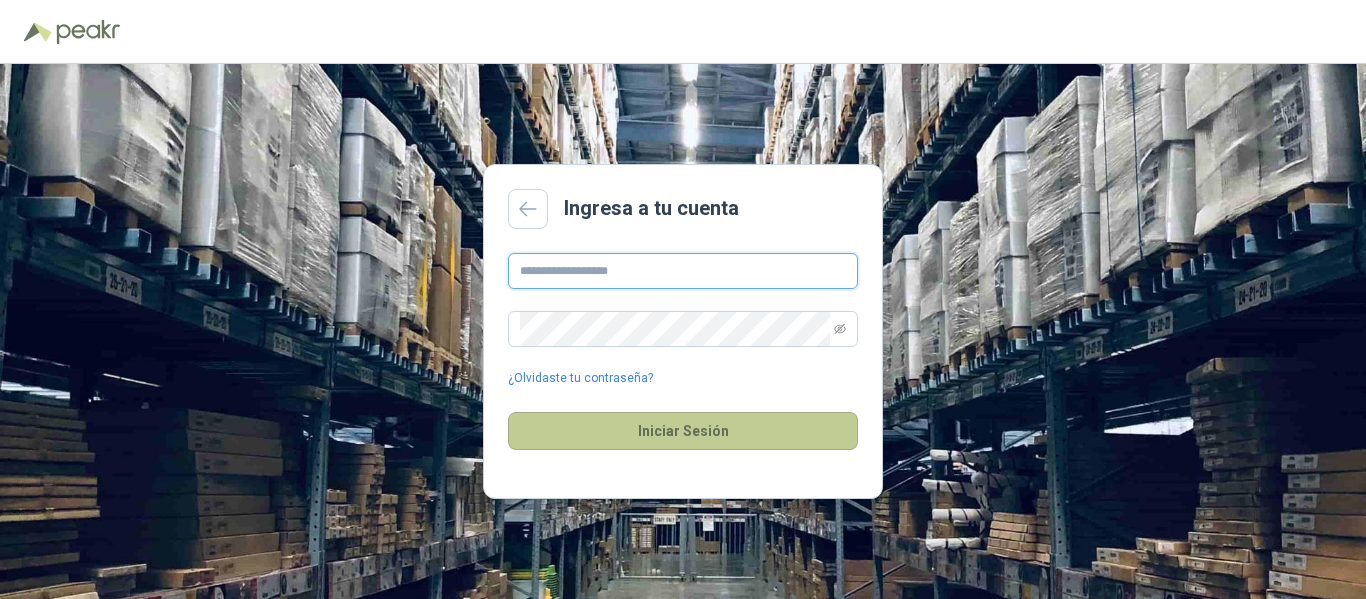 type on "**********" 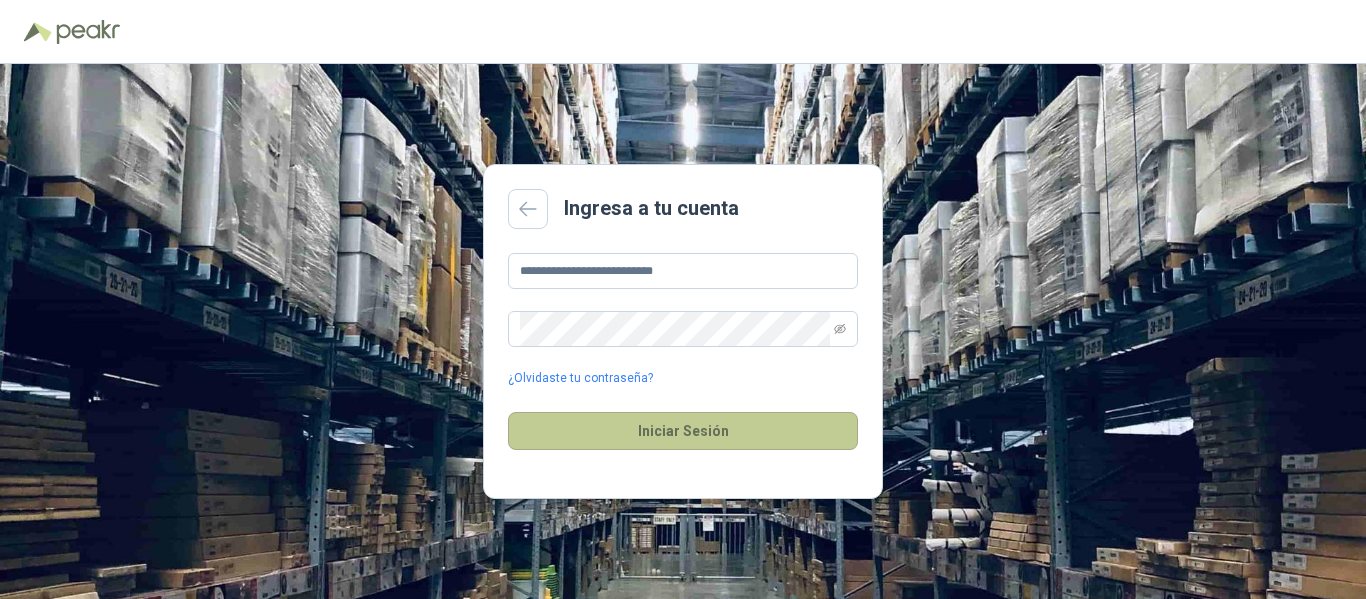 click on "Iniciar Sesión" at bounding box center [683, 431] 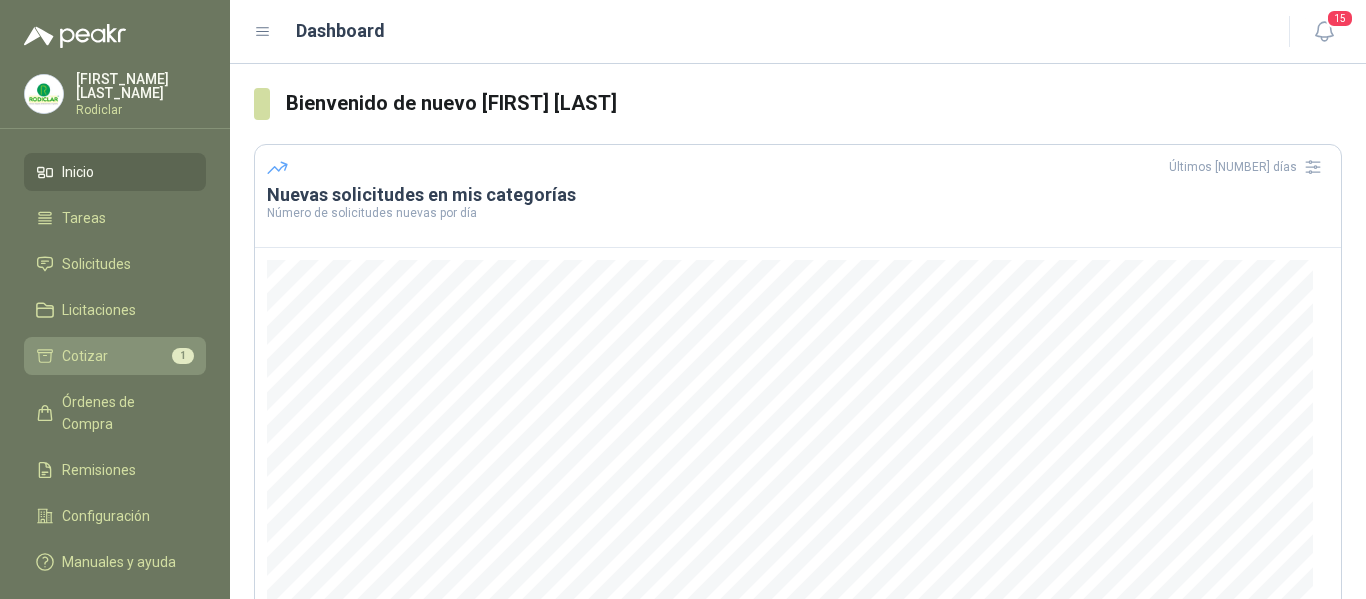 click on "Cotizar" at bounding box center (85, 356) 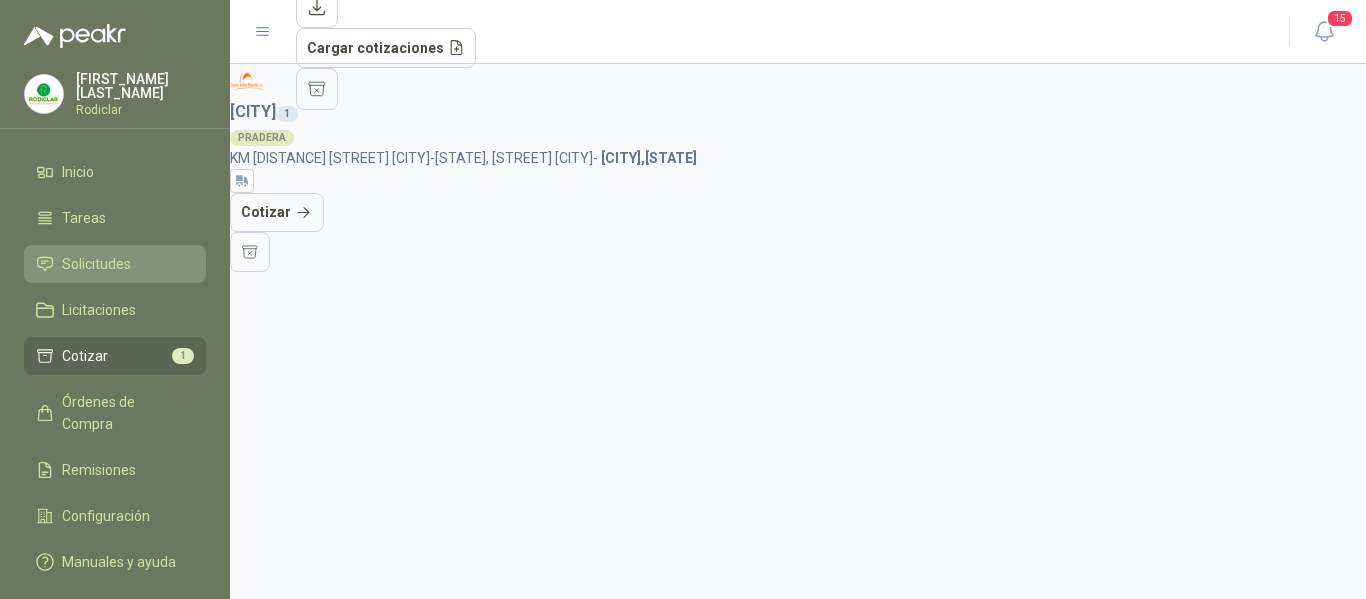 click on "Solicitudes" at bounding box center [96, 264] 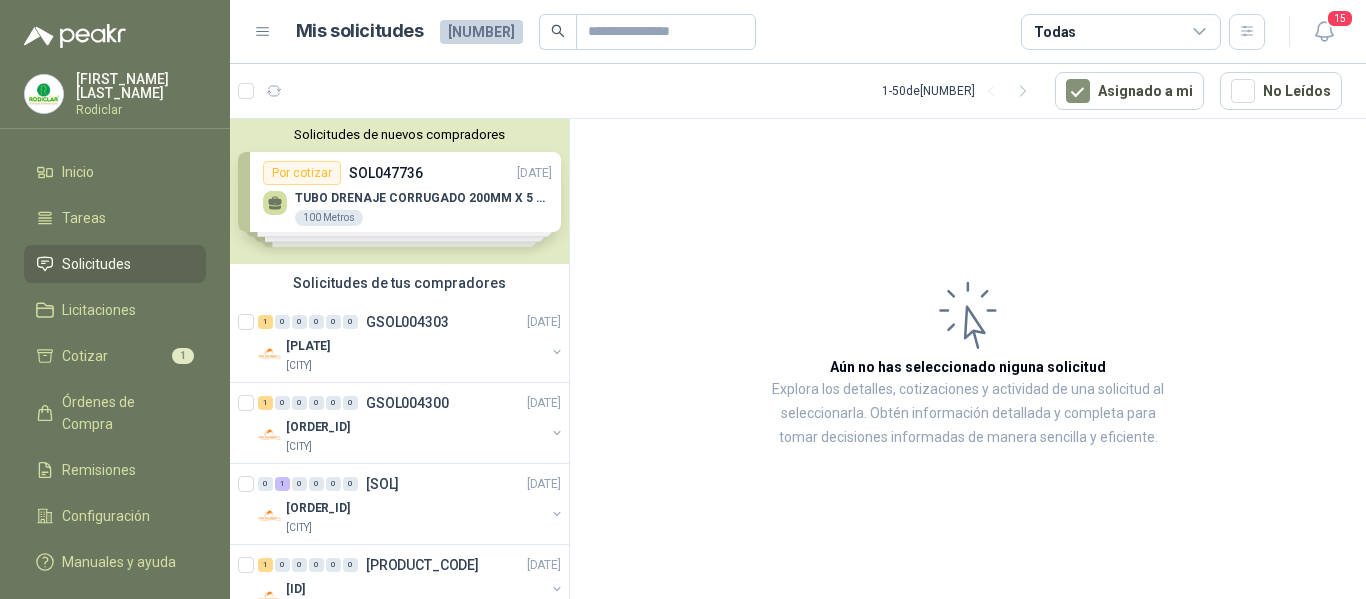 scroll, scrollTop: 426, scrollLeft: 0, axis: vertical 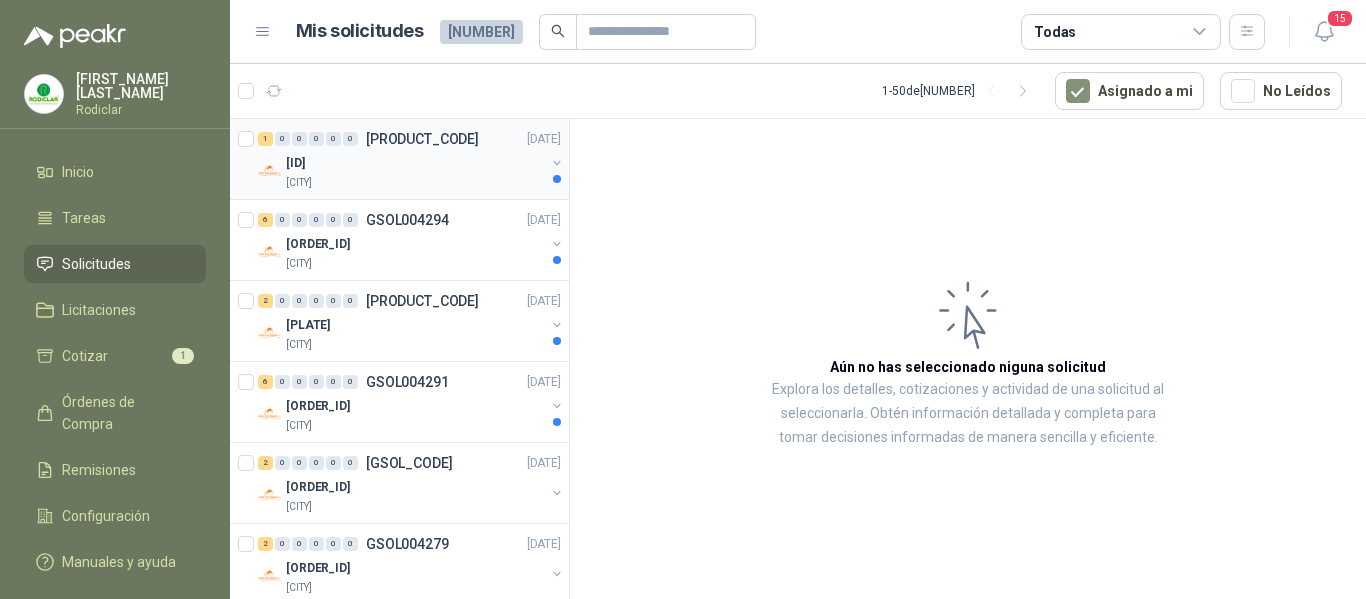 click on "[CITY]" at bounding box center [415, 183] 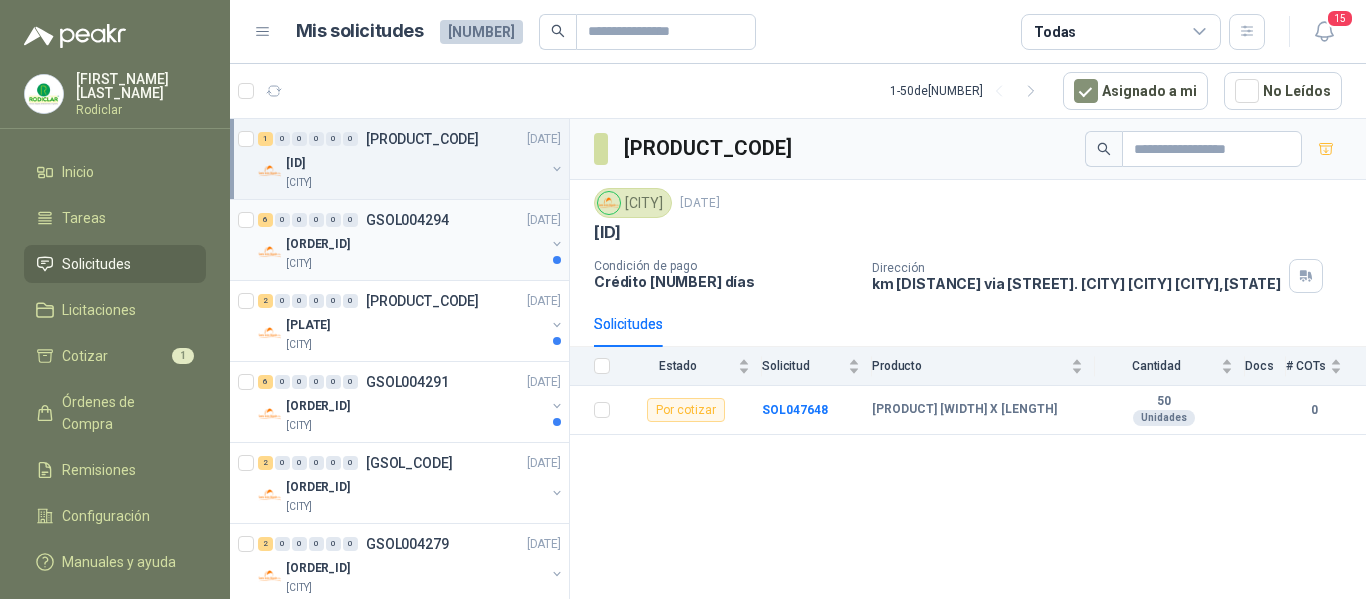 click on "[ORDER_ID]" at bounding box center [415, 244] 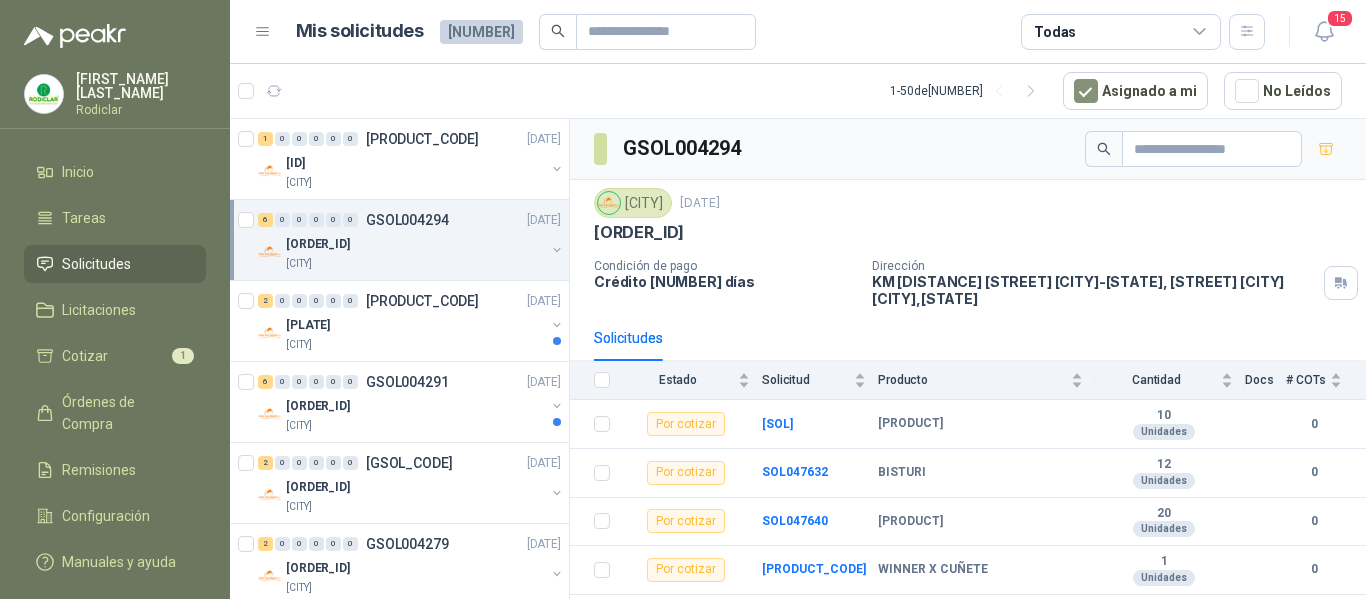 scroll, scrollTop: 86, scrollLeft: 0, axis: vertical 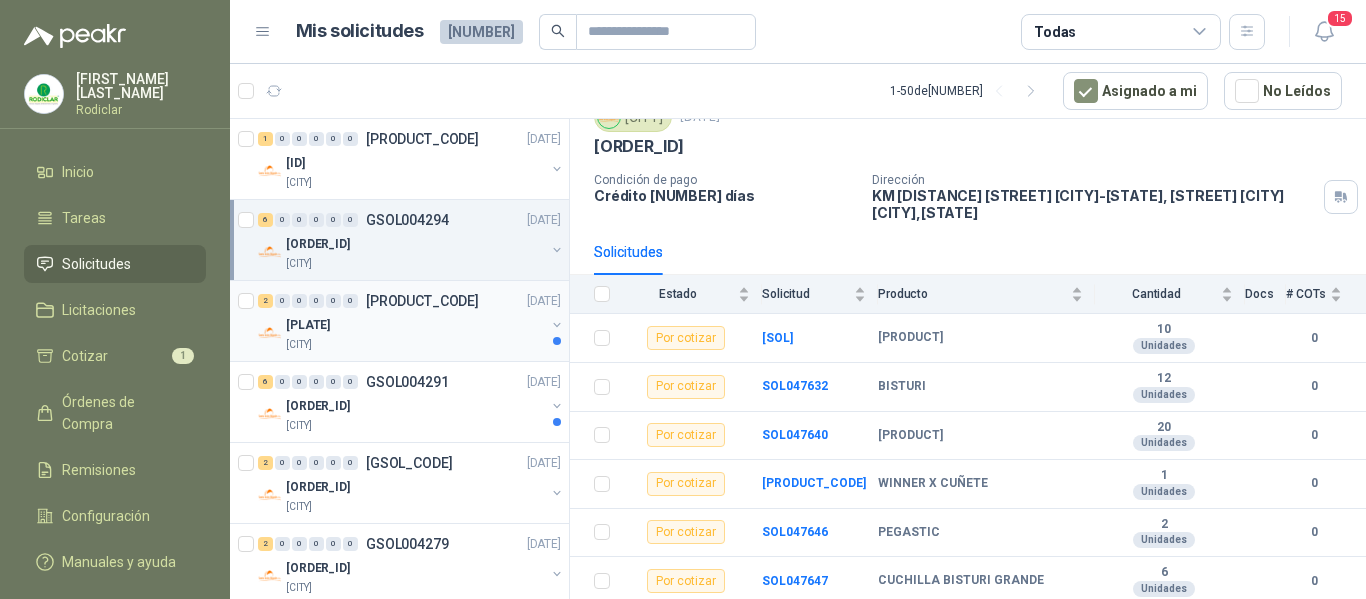 click on "[CITY]" at bounding box center [415, 345] 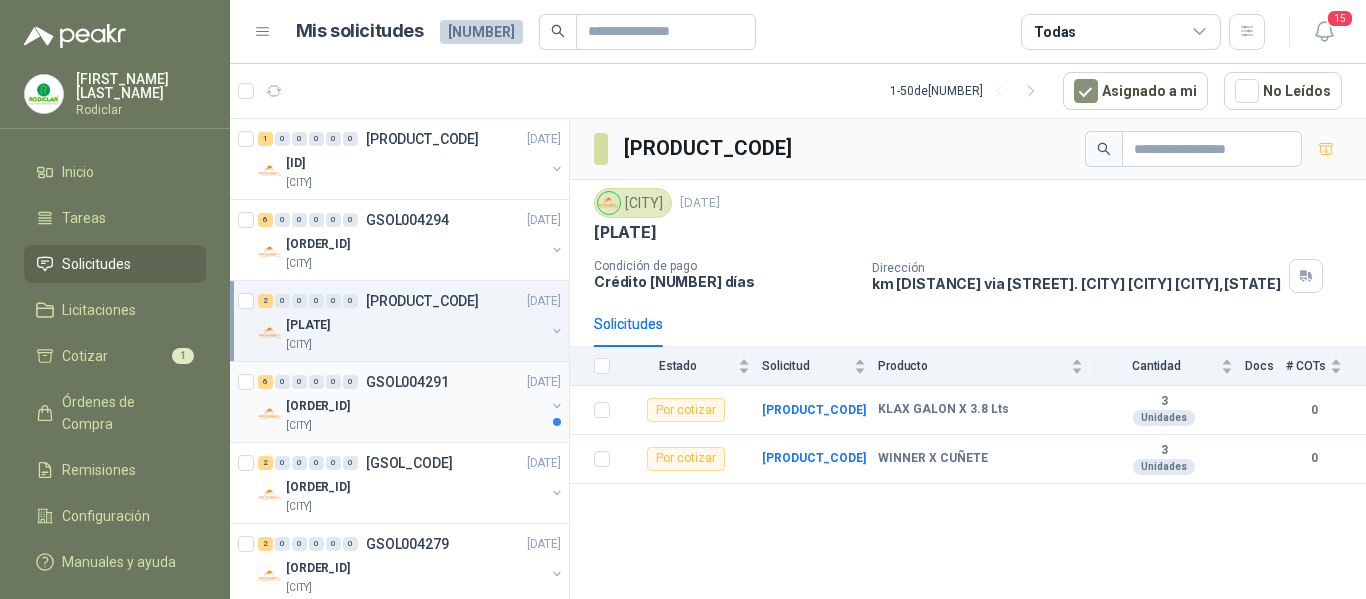 click on "[CITY]" at bounding box center [415, 426] 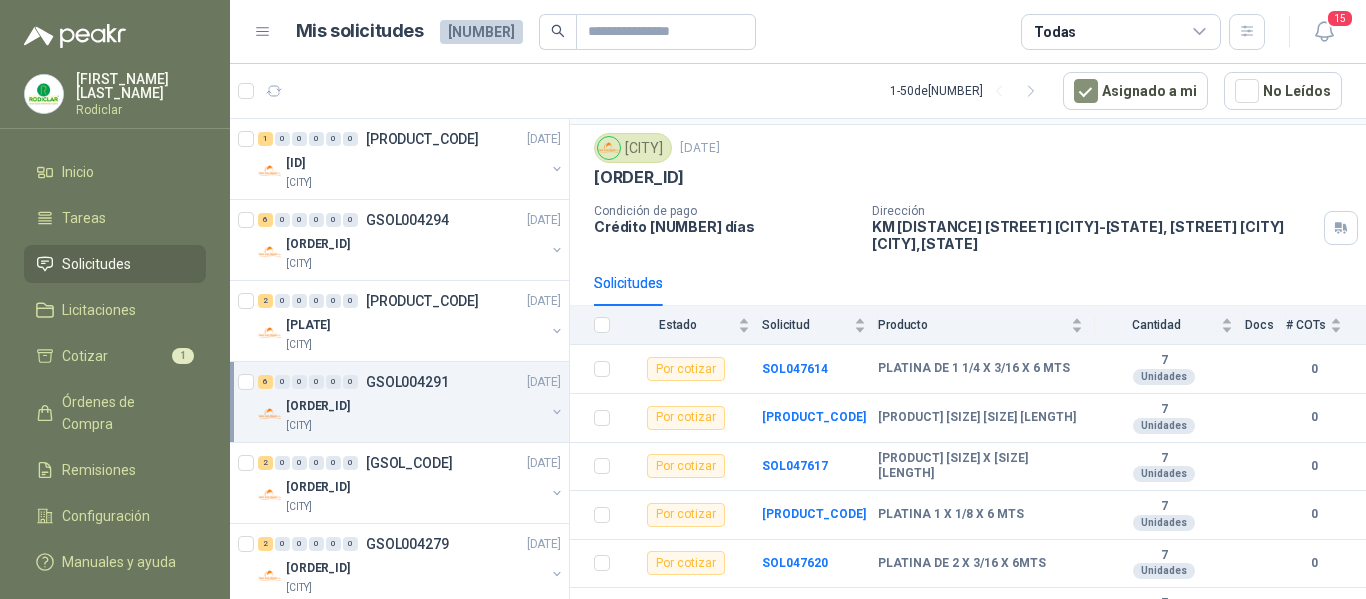 scroll, scrollTop: 86, scrollLeft: 0, axis: vertical 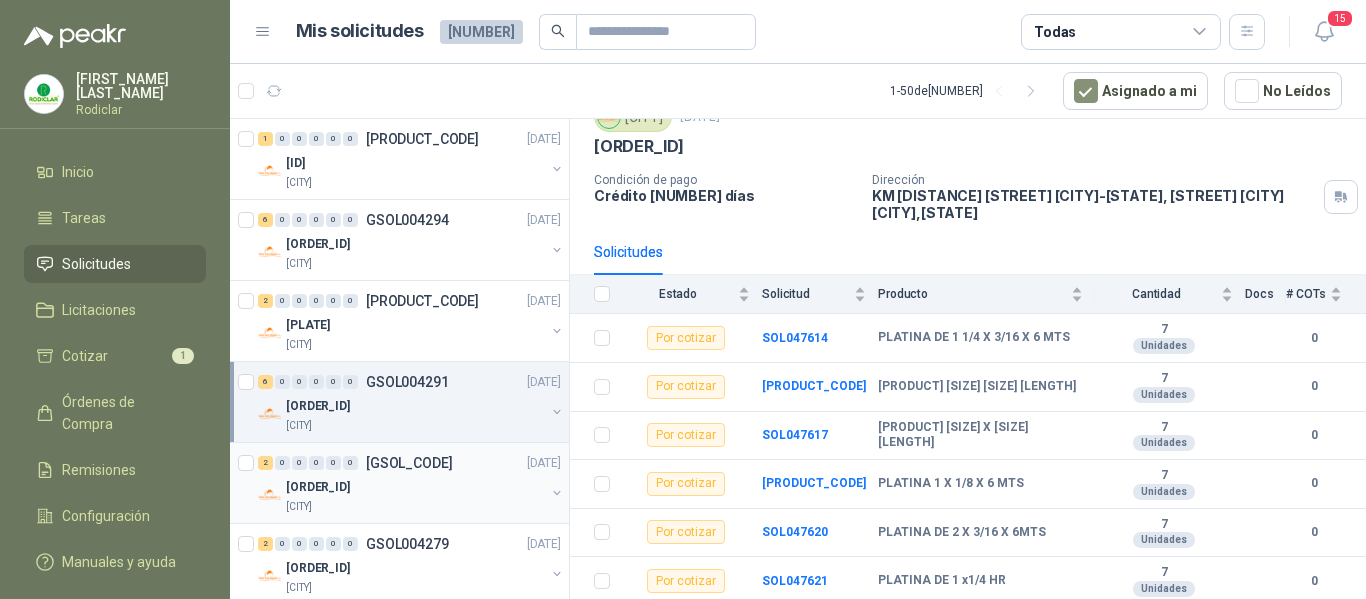click on "[ORDER_ID]" at bounding box center [415, 487] 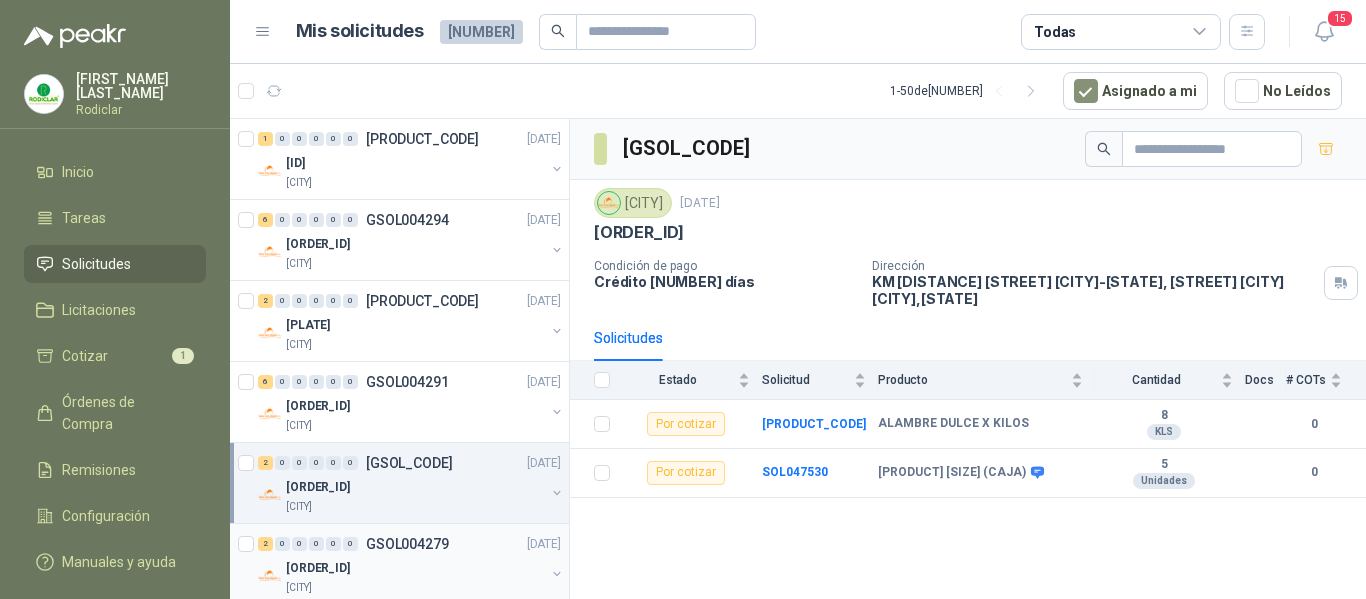 click on "[NUMBER] [NUMBER] [NUMBER] [NUMBER] [NUMBER] [NUMBER] GSOL004279 [DATE]" at bounding box center (411, 544) 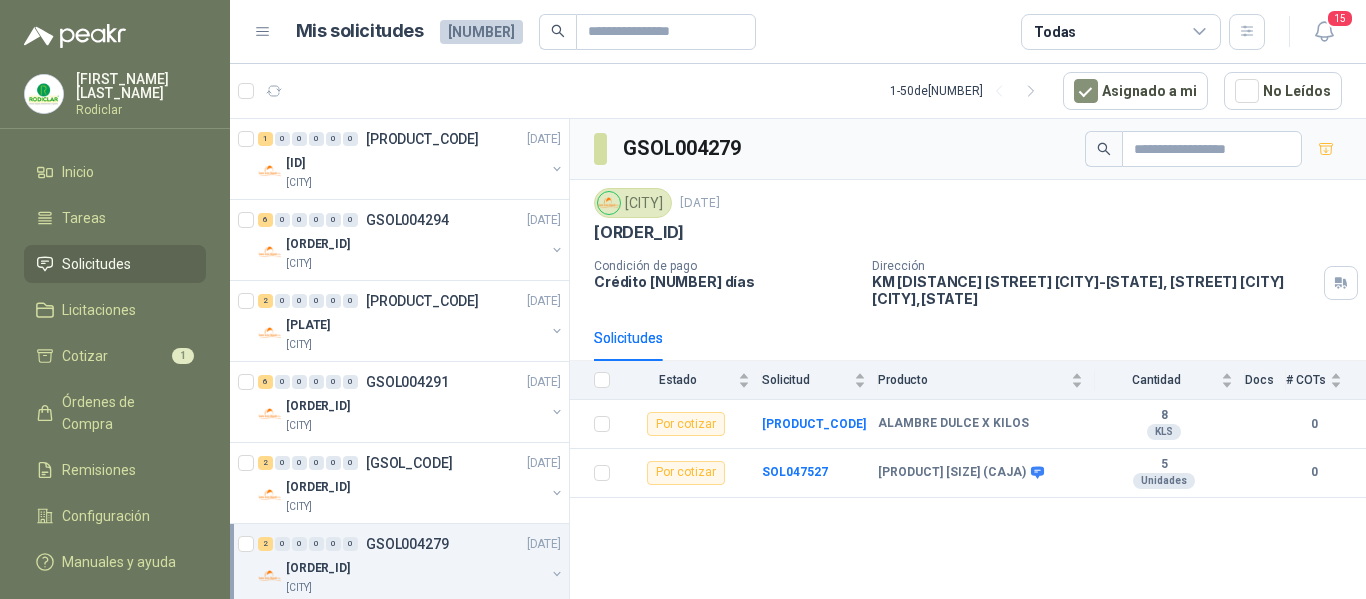 scroll, scrollTop: 852, scrollLeft: 0, axis: vertical 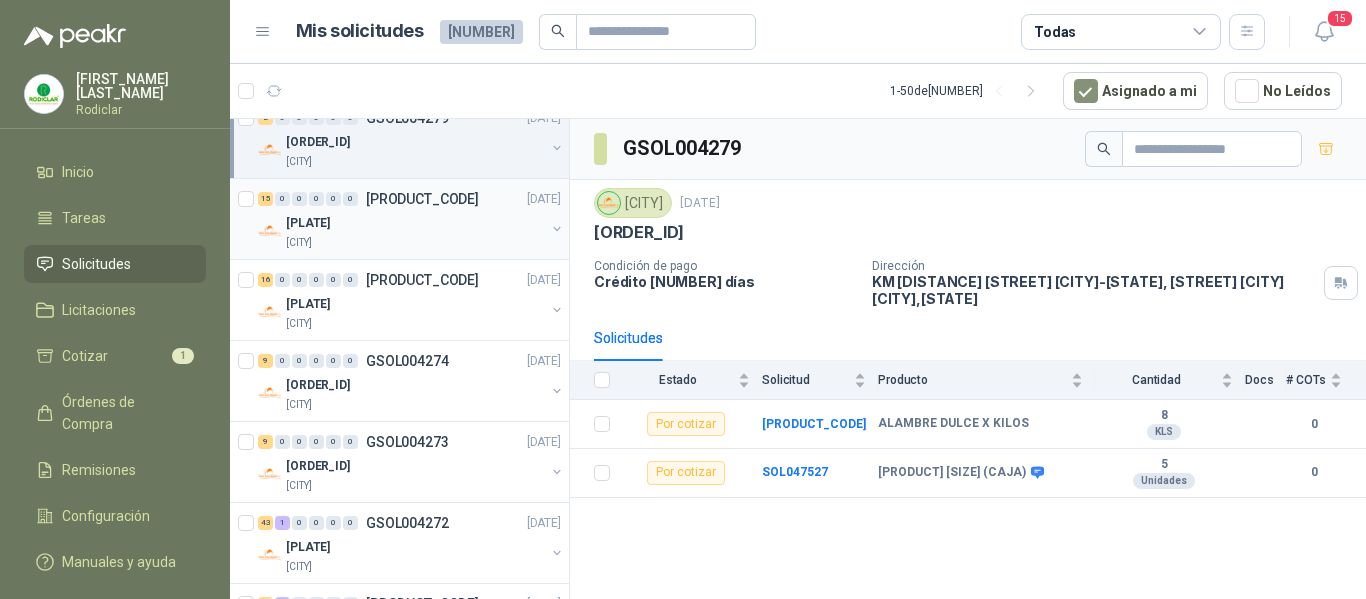 click on "[PLATE]" at bounding box center [415, 223] 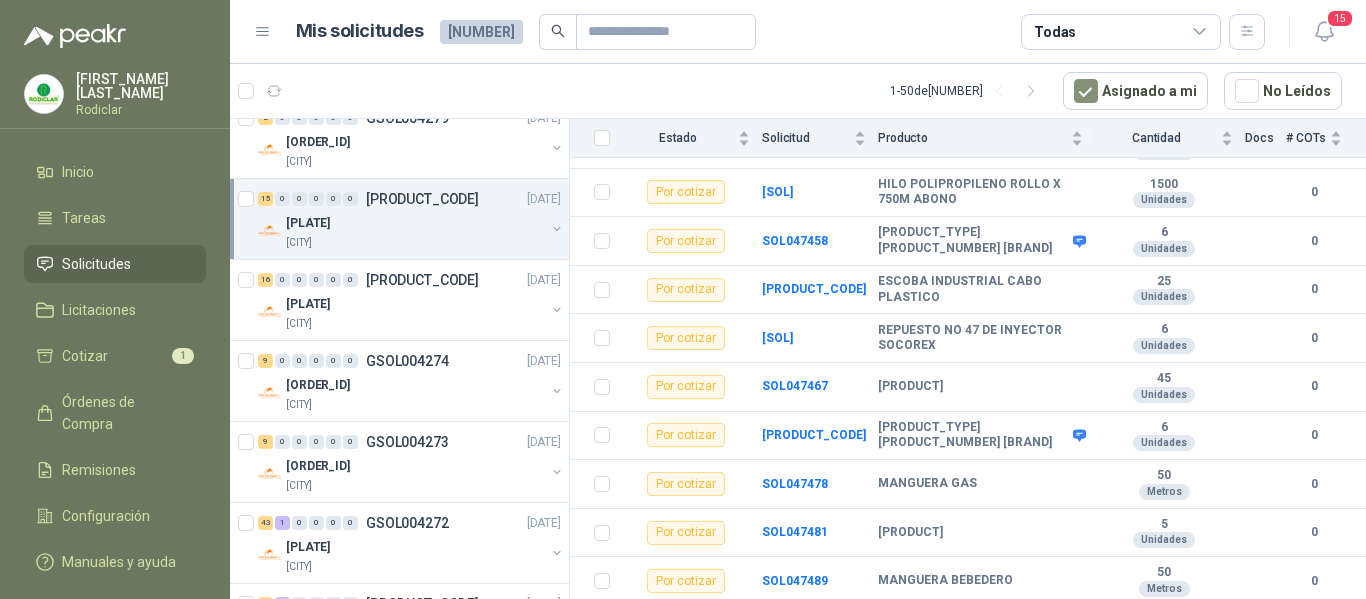 scroll, scrollTop: 523, scrollLeft: 0, axis: vertical 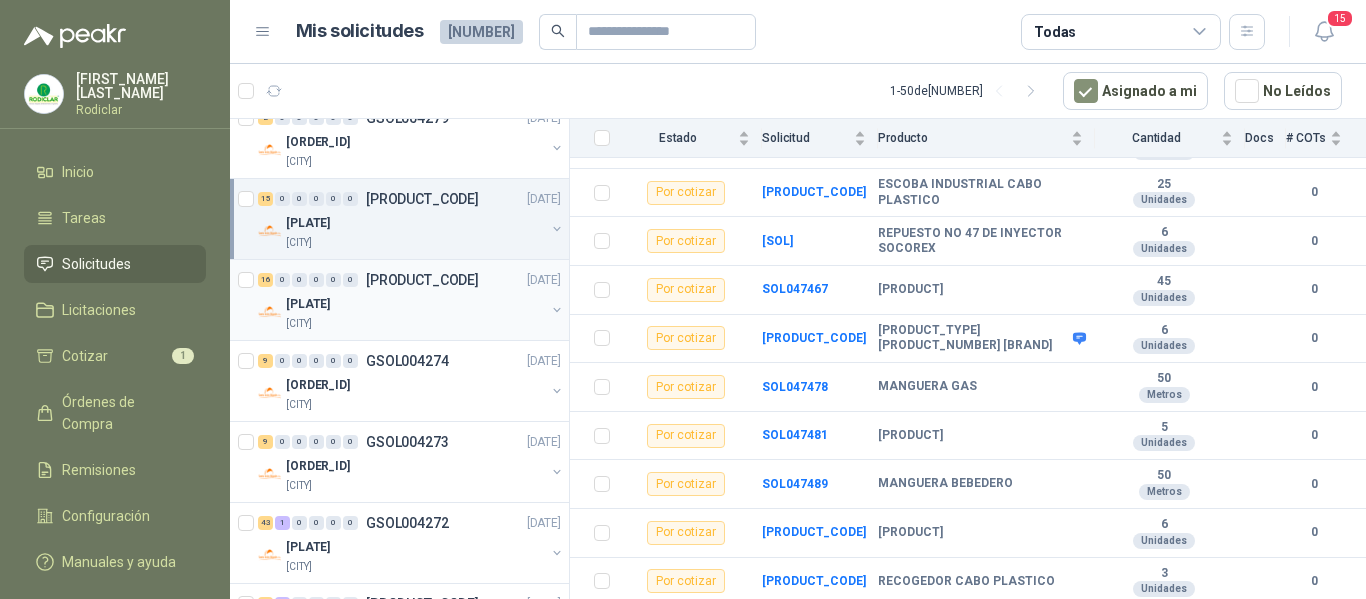 click on "[PLATE]" at bounding box center [415, 304] 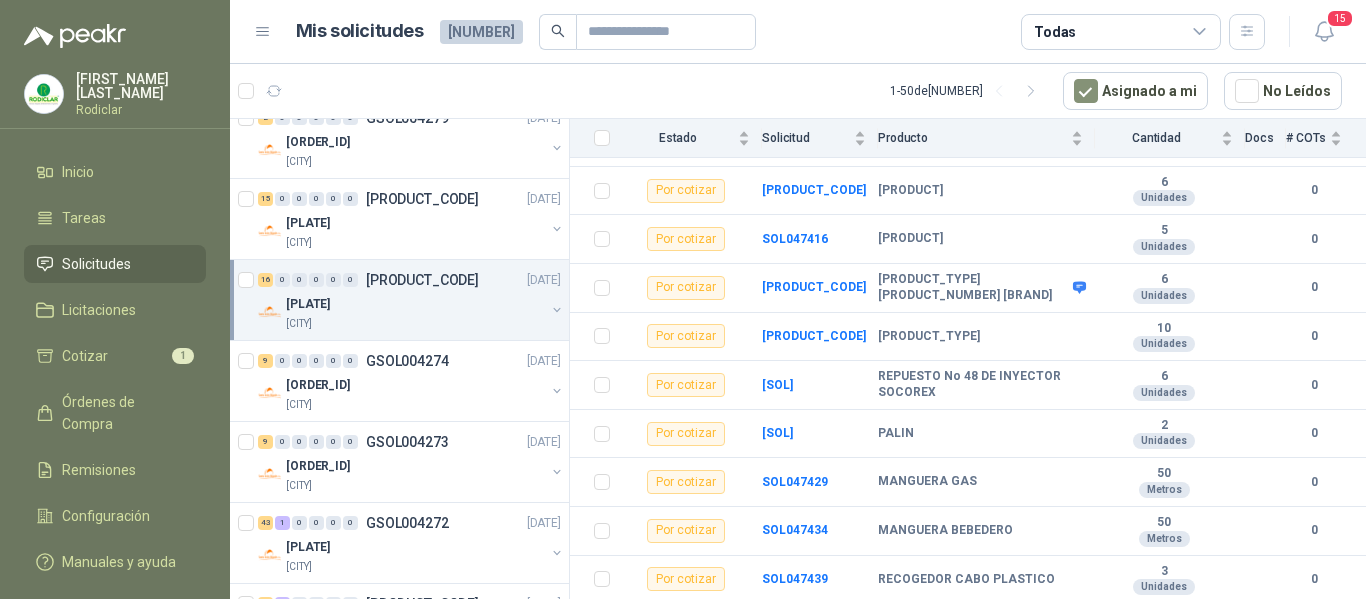 scroll, scrollTop: 572, scrollLeft: 0, axis: vertical 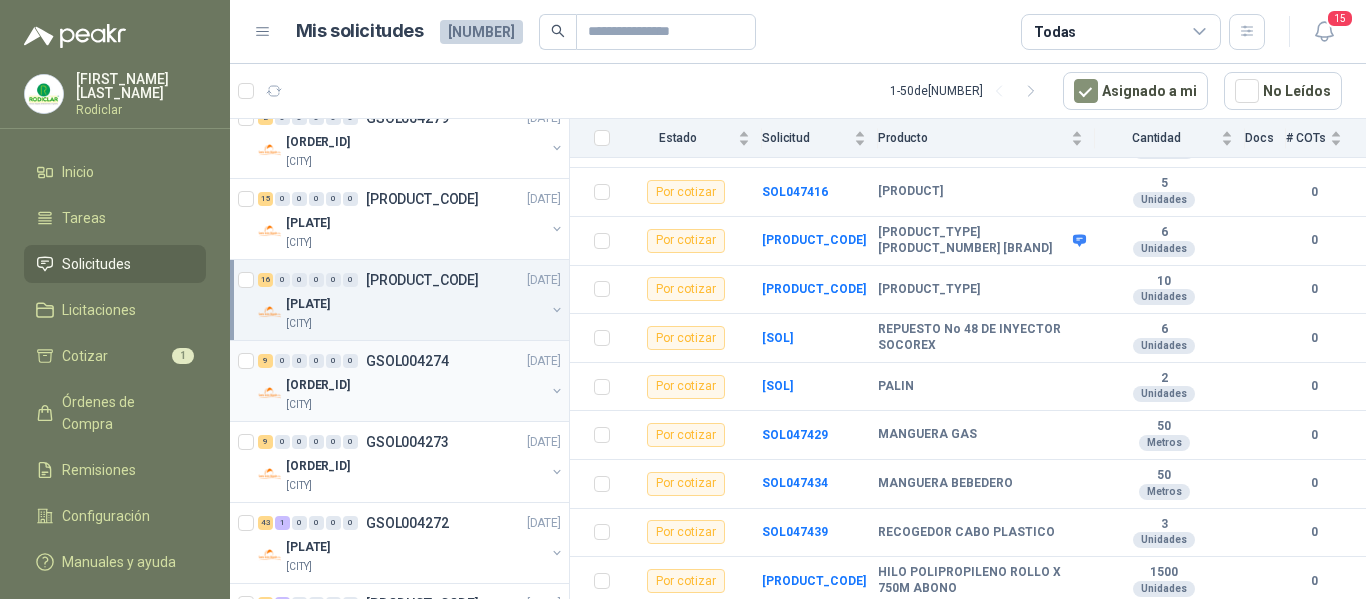 click on "[CITY]" at bounding box center [415, 405] 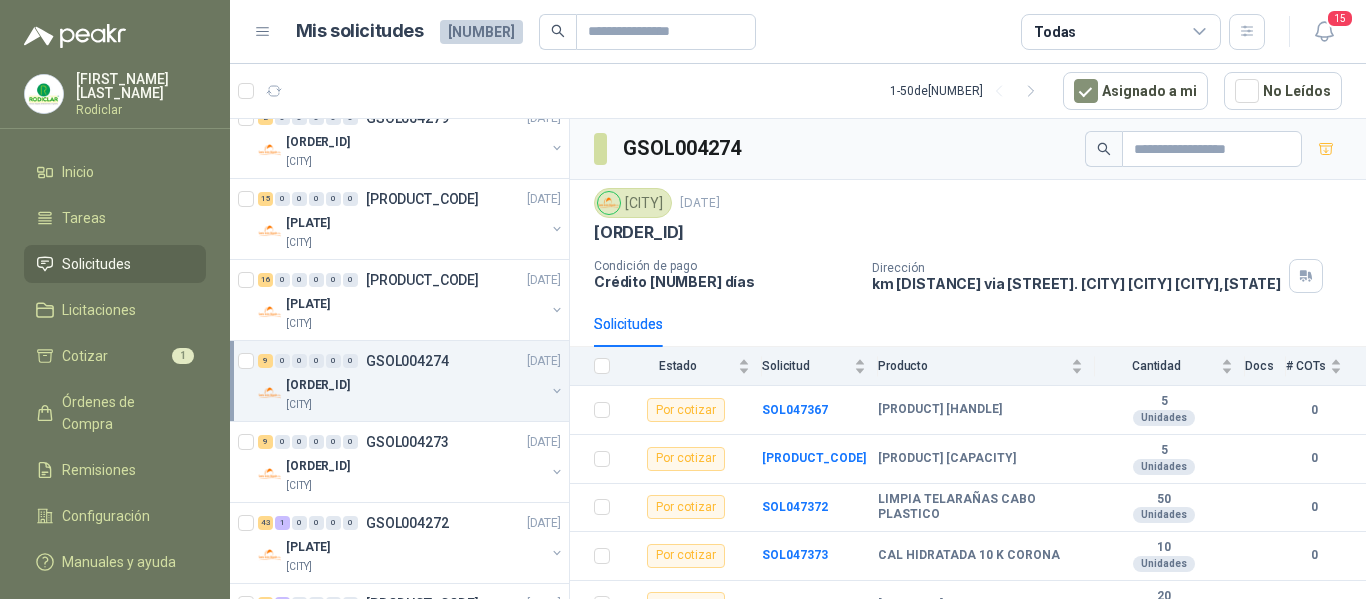 scroll, scrollTop: 218, scrollLeft: 0, axis: vertical 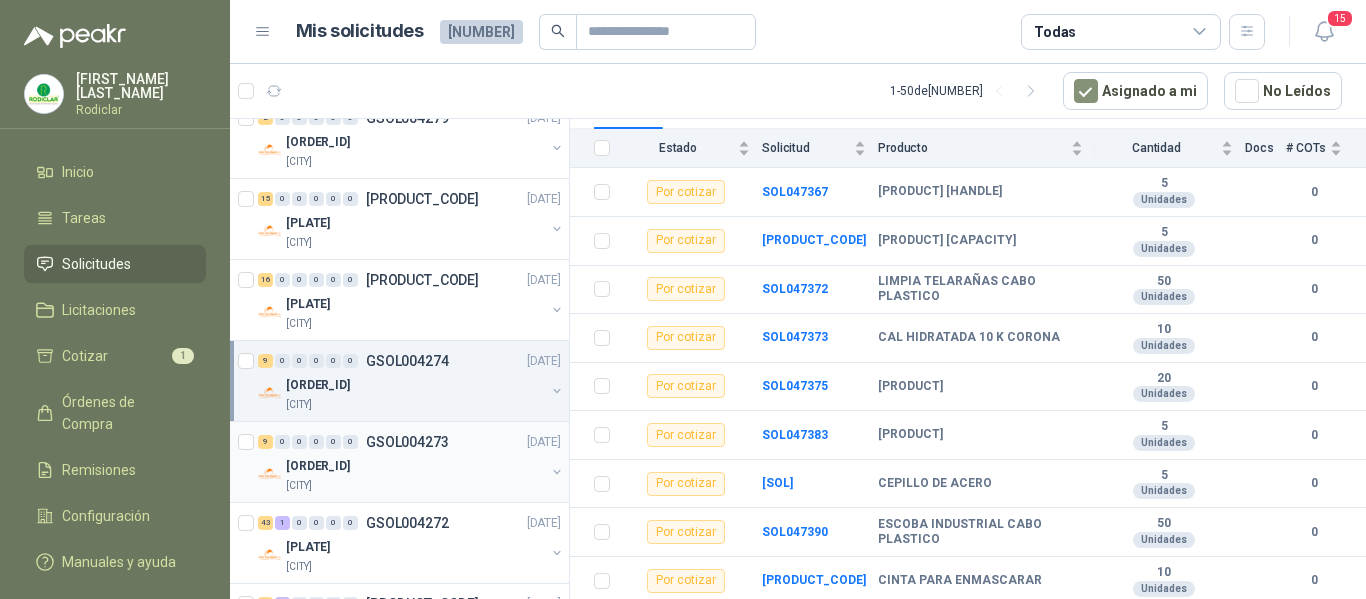 click on "[CITY]" at bounding box center [415, 486] 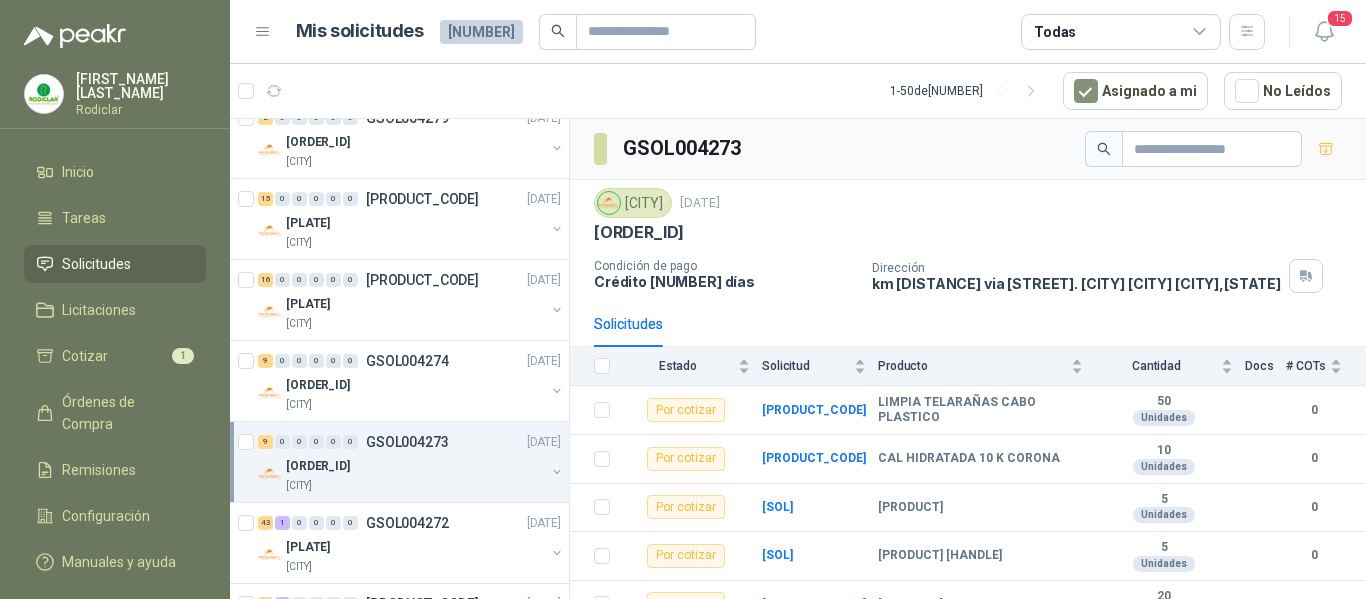 scroll, scrollTop: 218, scrollLeft: 0, axis: vertical 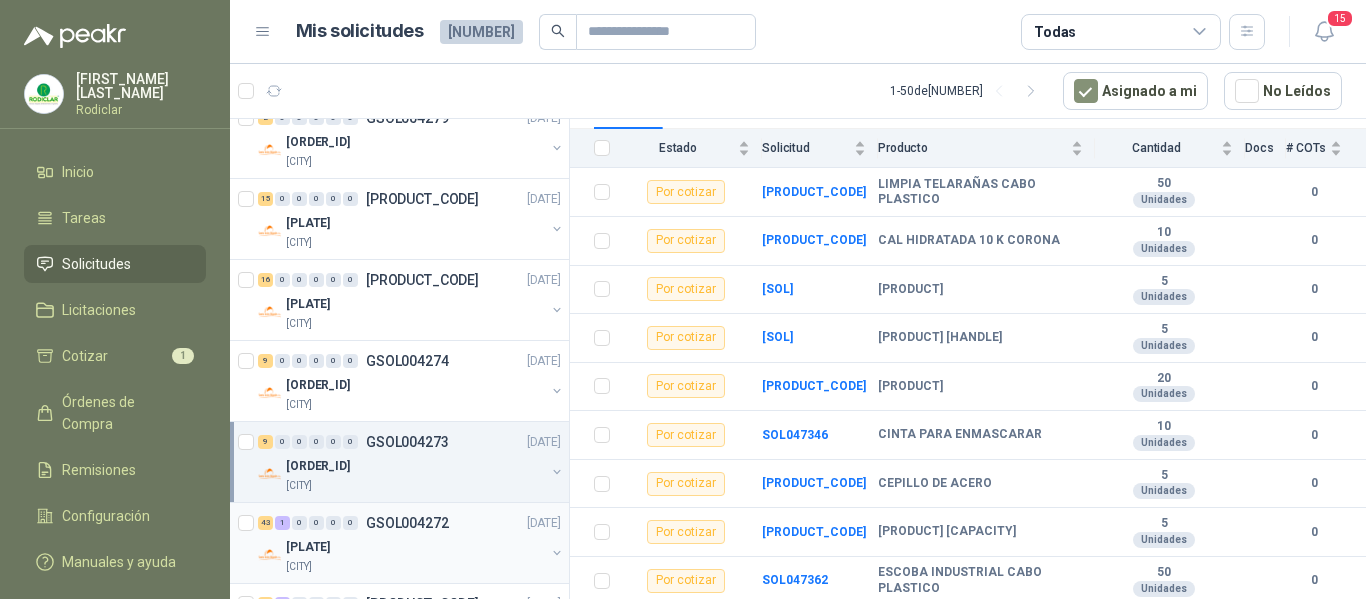 click on "[PLATE]" at bounding box center [415, 547] 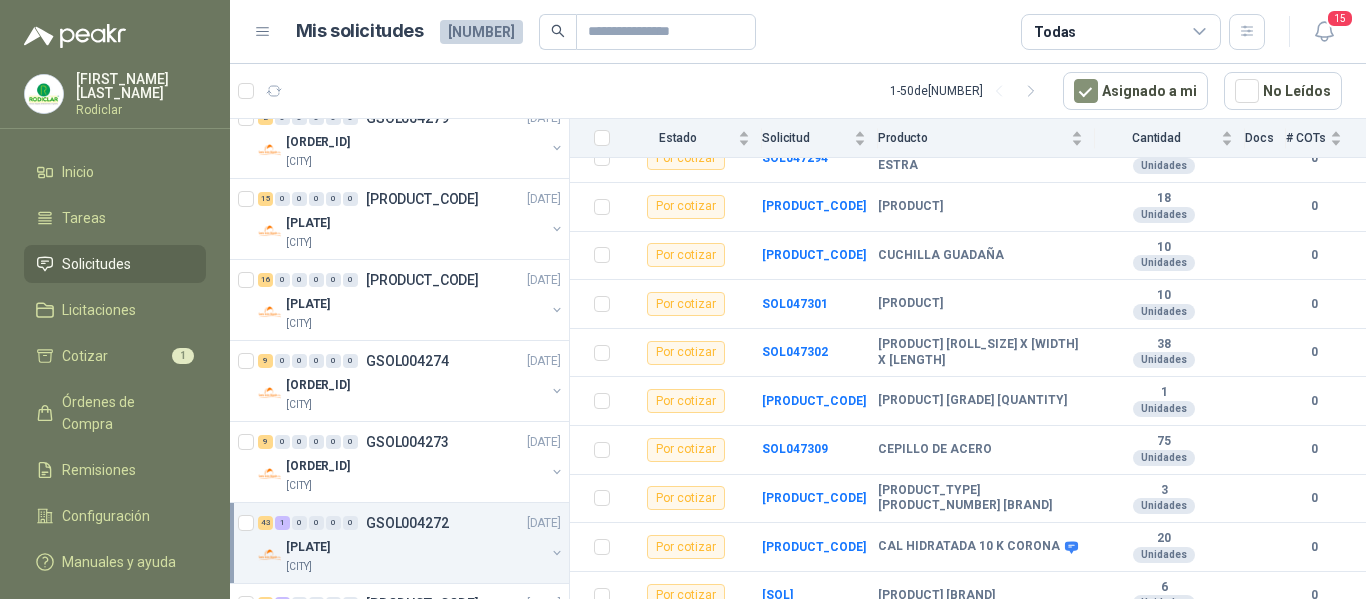 scroll, scrollTop: 1932, scrollLeft: 0, axis: vertical 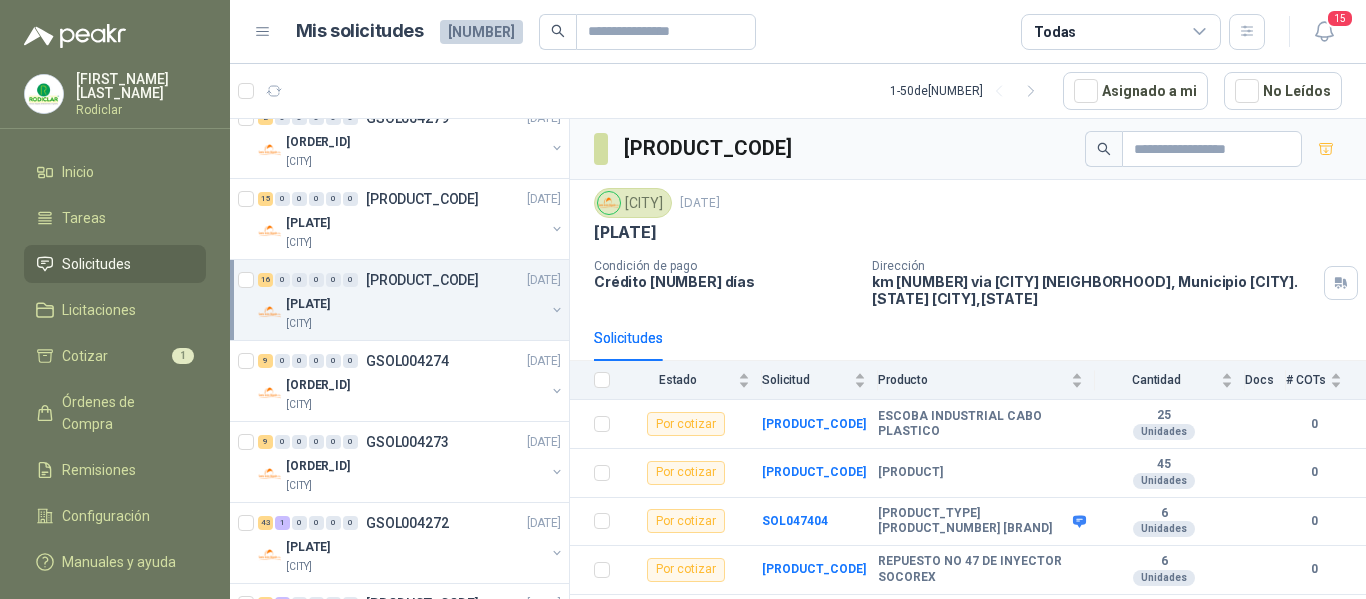 click on "Solicitudes" at bounding box center (96, 264) 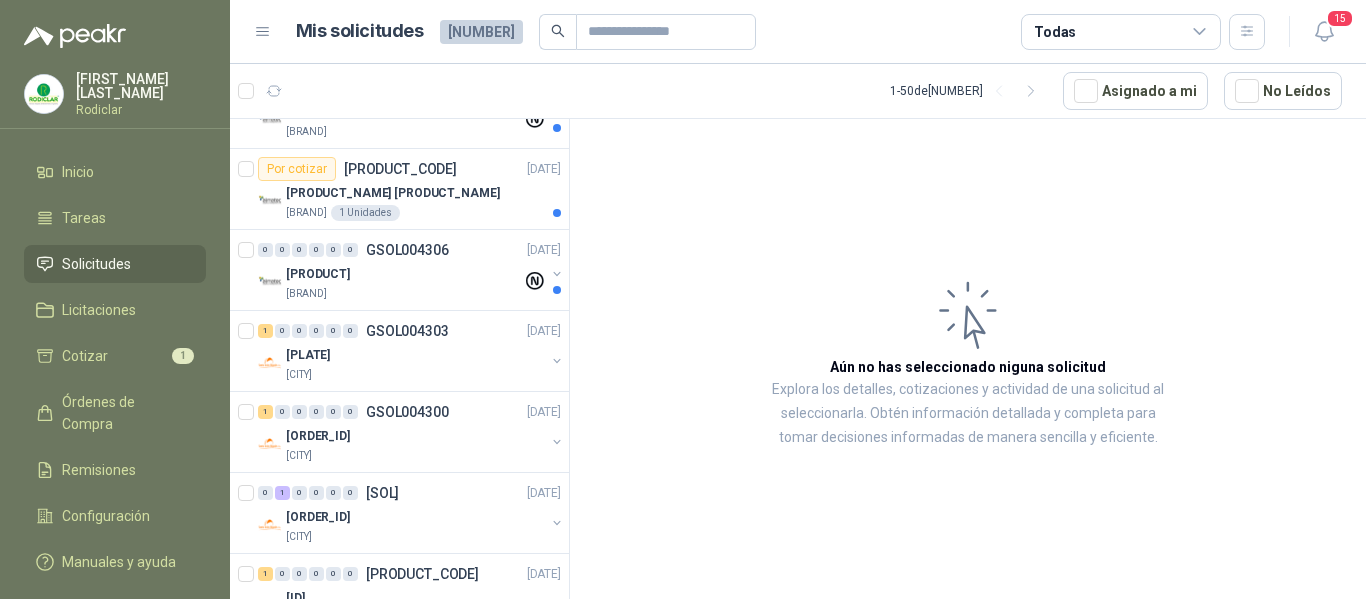 scroll, scrollTop: 0, scrollLeft: 0, axis: both 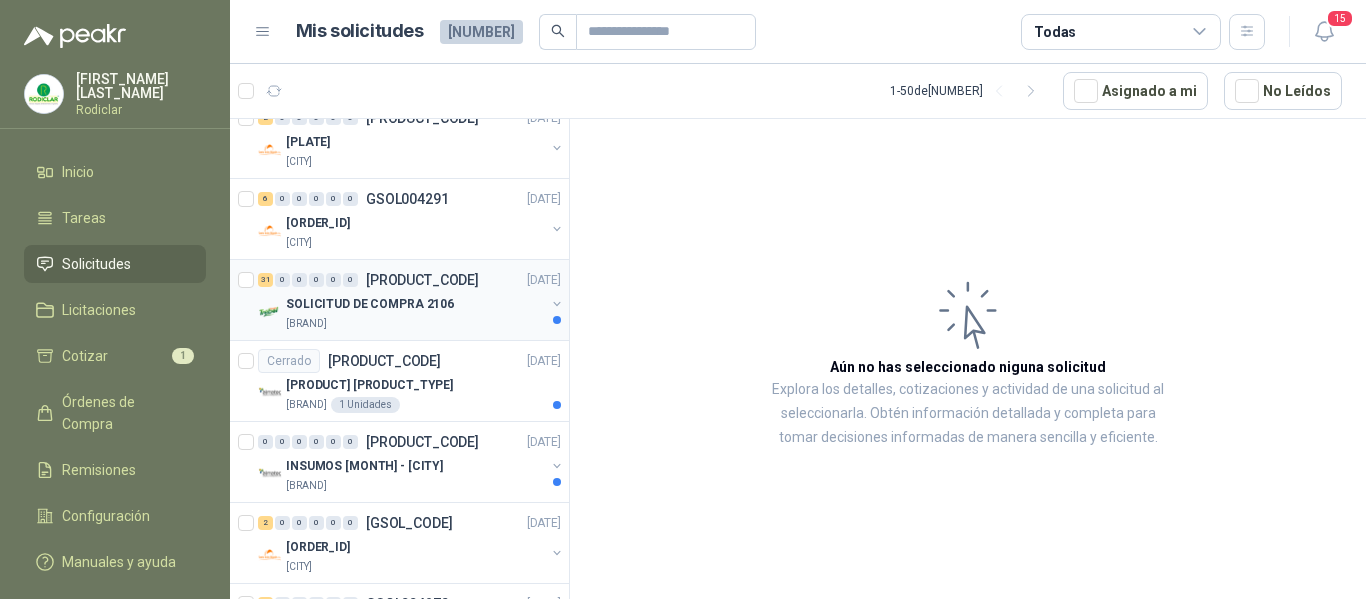 click on "SOLICITUD DE COMPRA 2106" at bounding box center (370, 304) 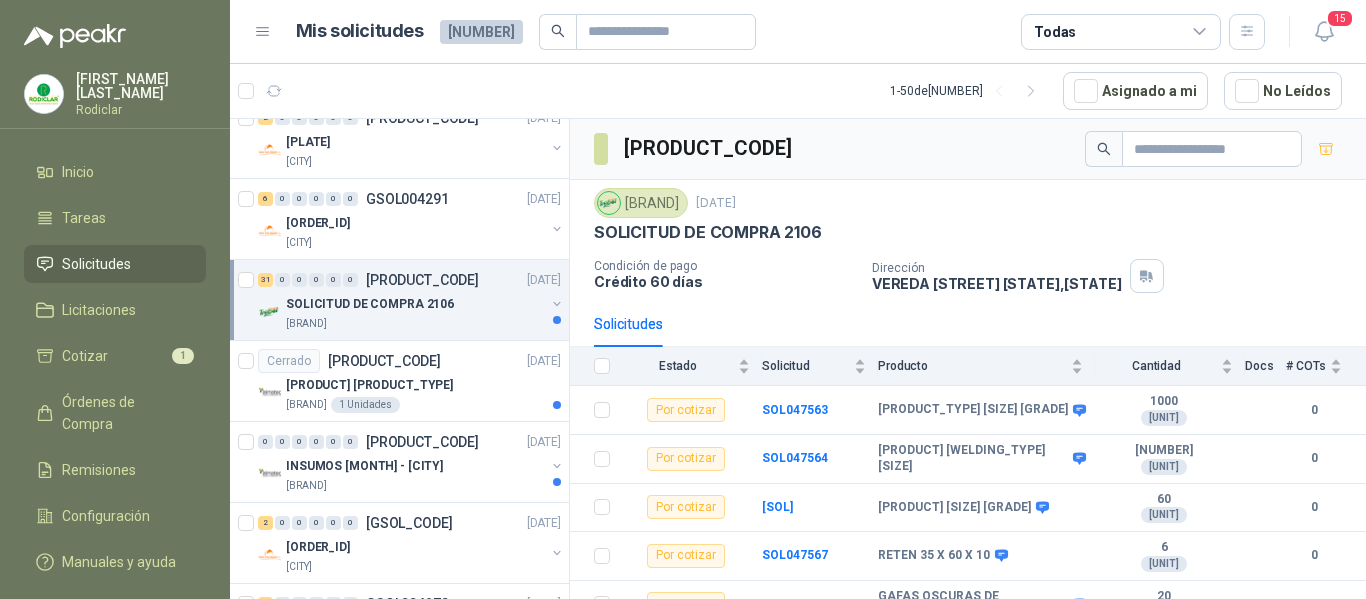 scroll, scrollTop: 426, scrollLeft: 0, axis: vertical 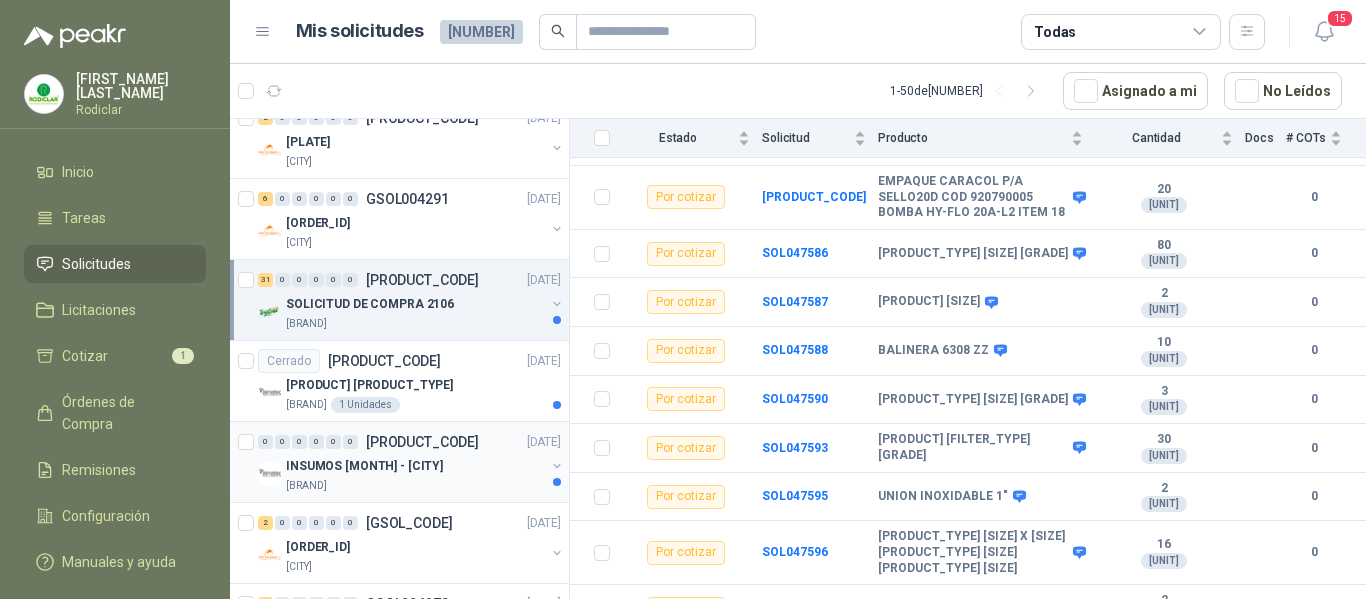 click on "INSUMOS [MONTH] - [CITY]" at bounding box center (415, 466) 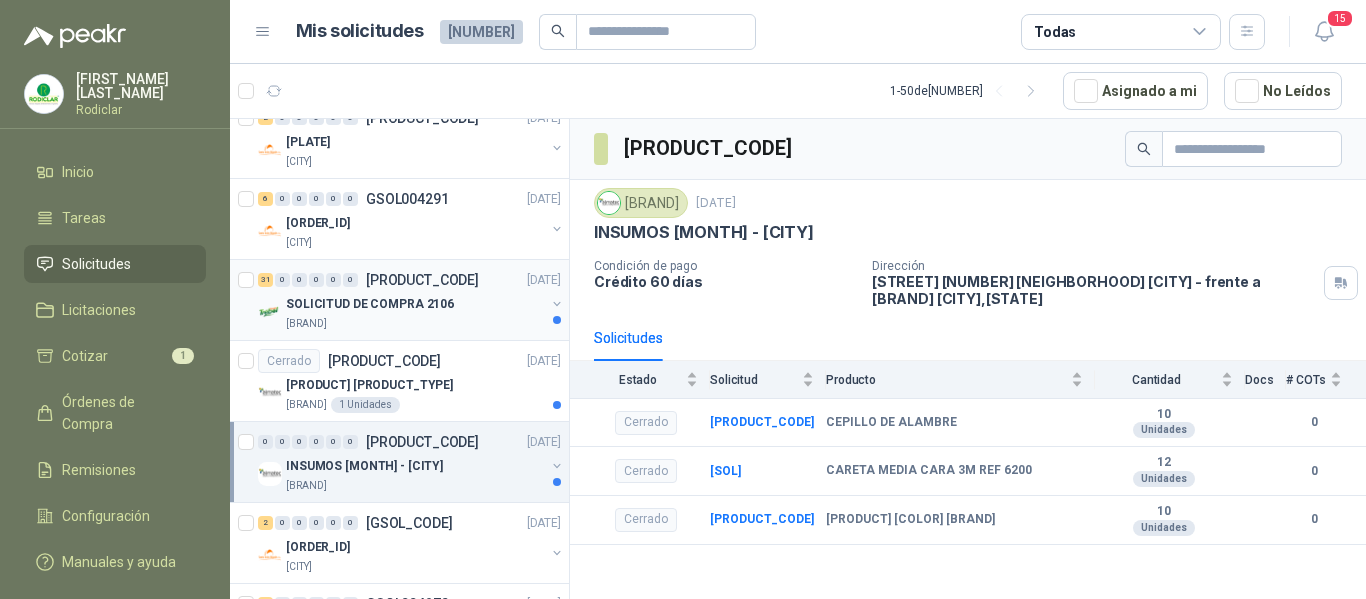 click on "SOLICITUD DE COMPRA 2106" at bounding box center (370, 304) 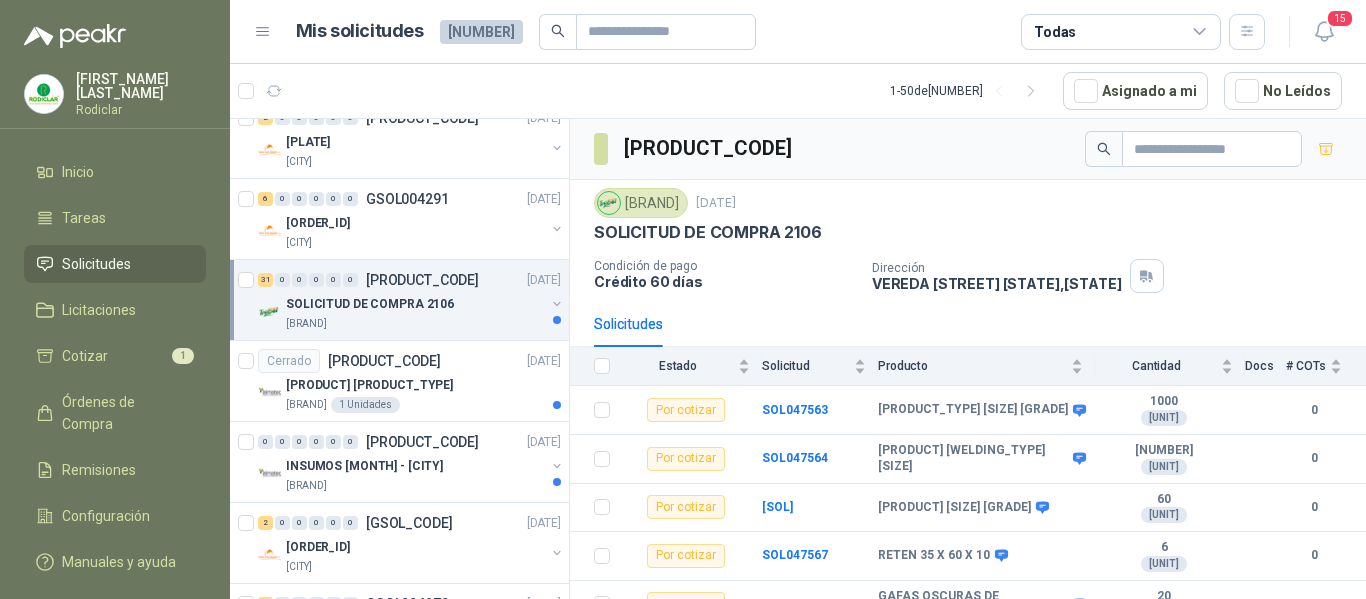 scroll, scrollTop: 426, scrollLeft: 0, axis: vertical 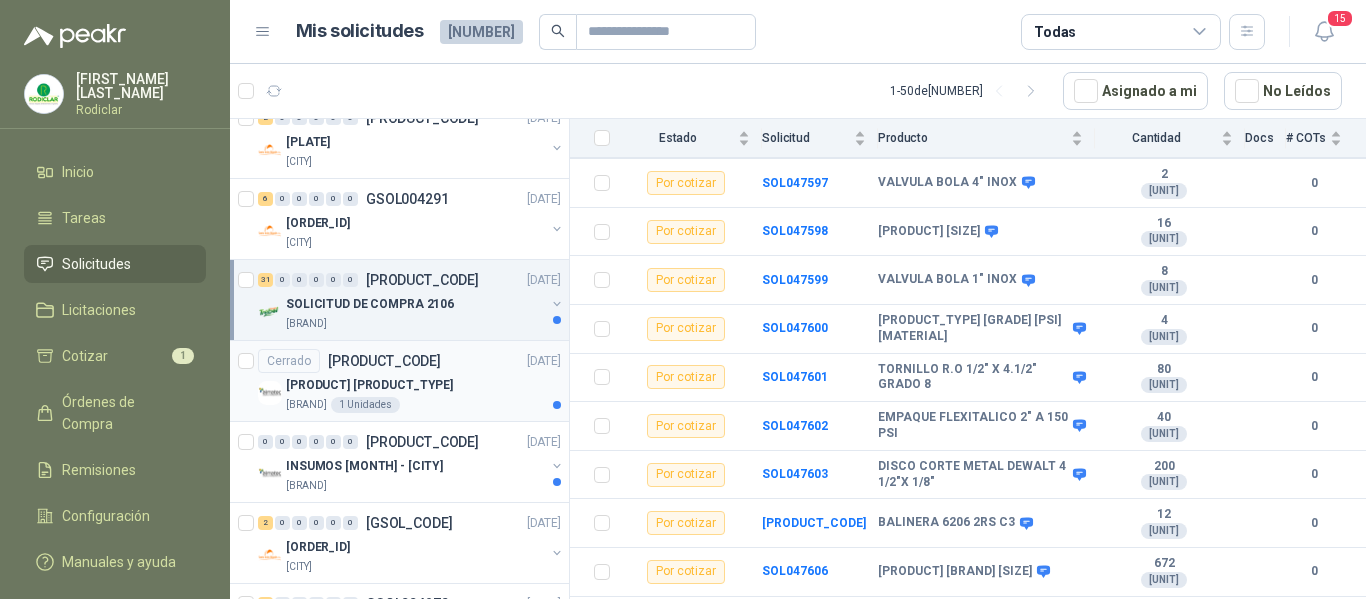 click on "Cerrado SOL047560 [DATE]" at bounding box center (409, 361) 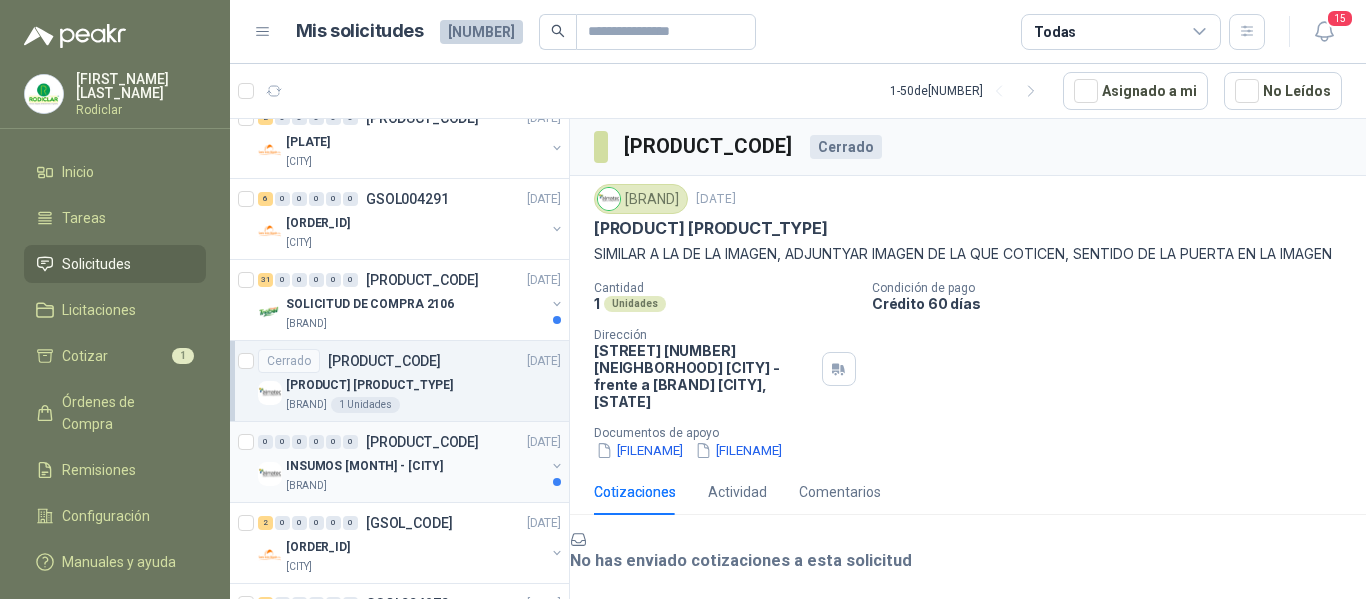 click on "INSUMOS [MONTH] - [CITY]" at bounding box center (415, 466) 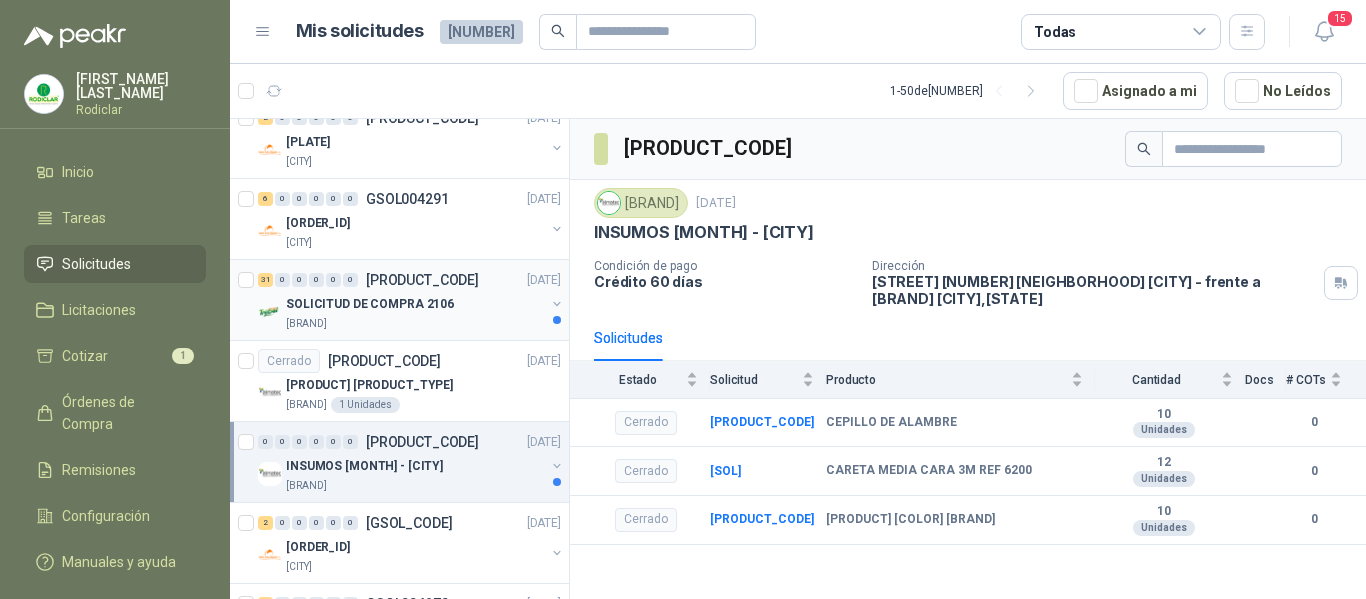 click on "SOLICITUD DE COMPRA 2106" at bounding box center [415, 304] 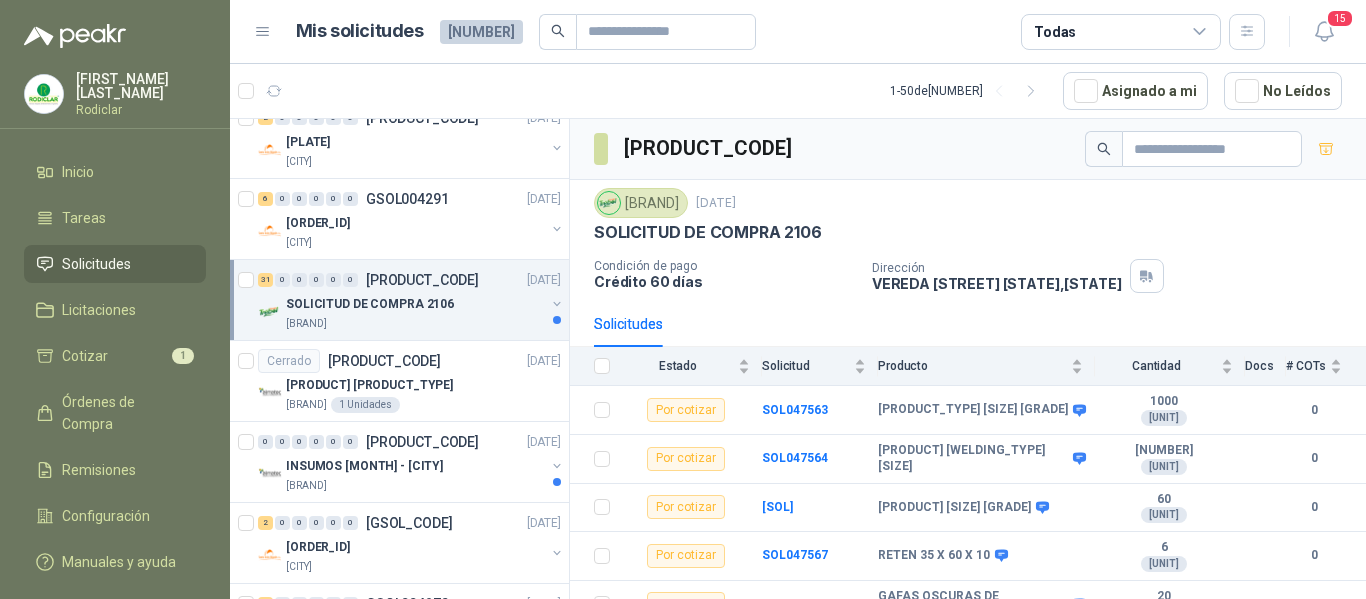 scroll, scrollTop: 426, scrollLeft: 0, axis: vertical 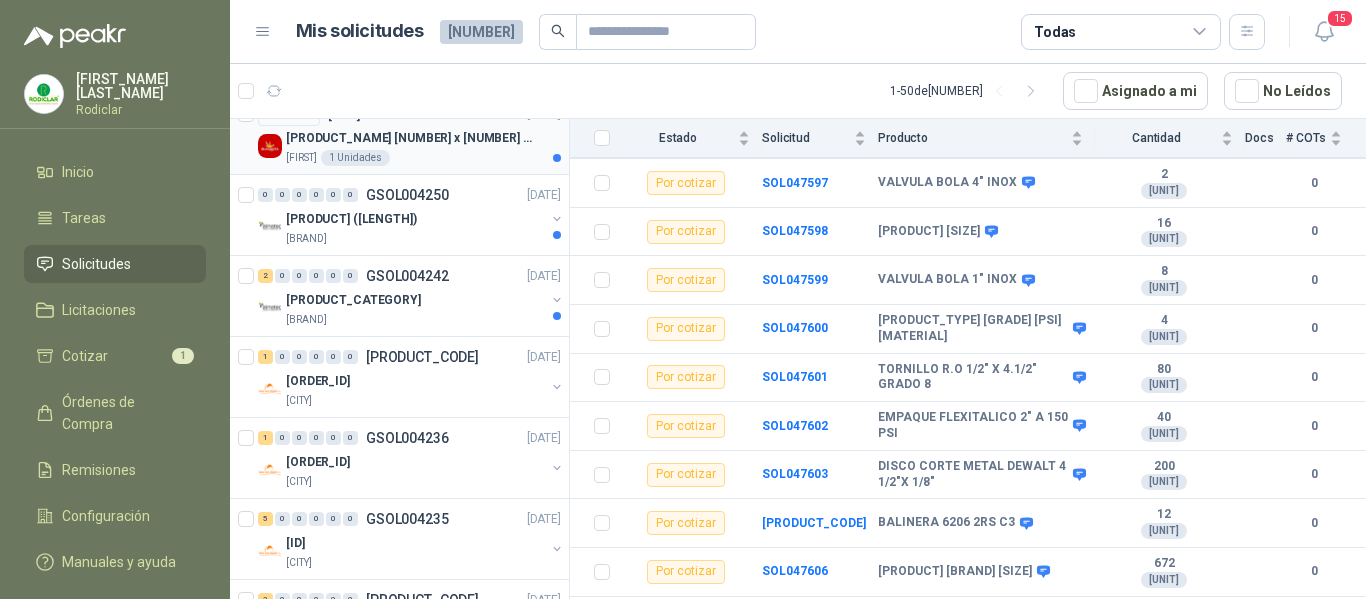 click on "[PRODUCT_NAME] [NUMBER] Unidades" at bounding box center (423, 158) 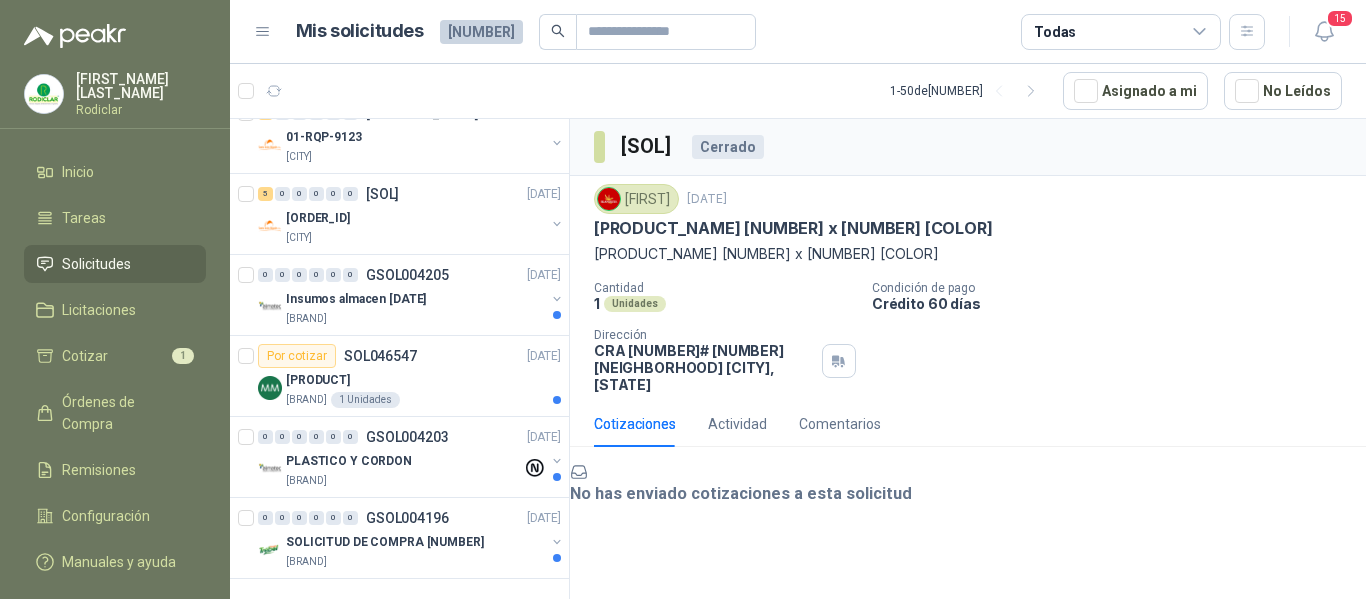 scroll, scrollTop: 3774, scrollLeft: 0, axis: vertical 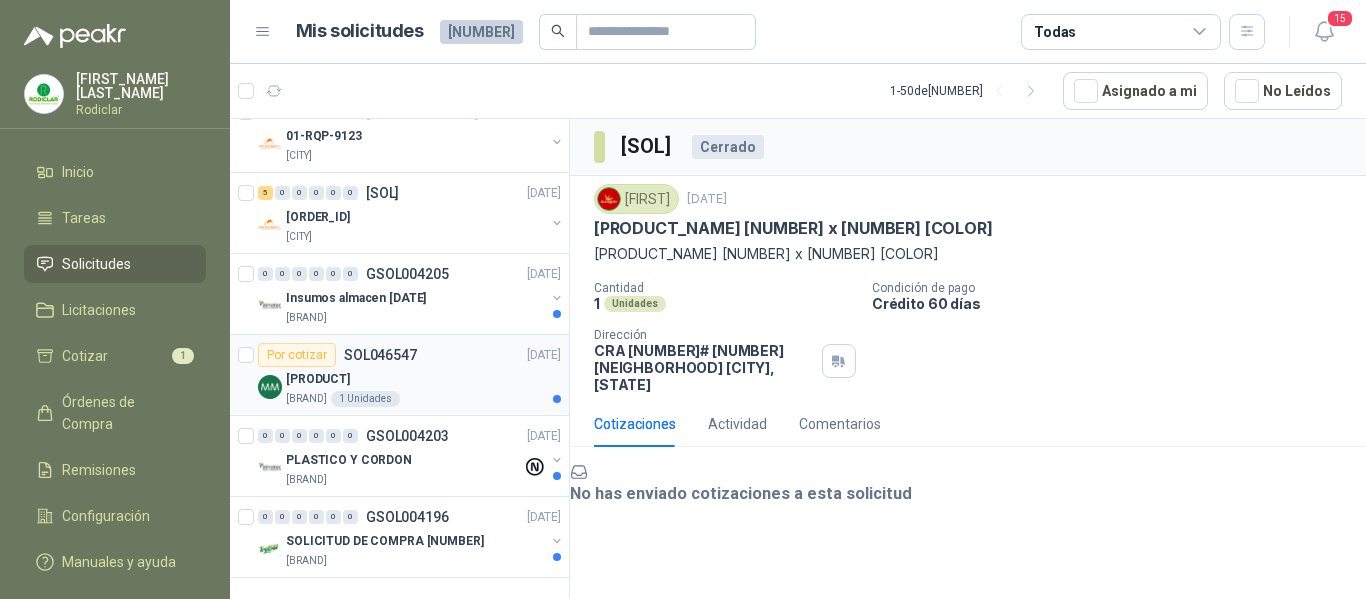 click on "[PRODUCT]" at bounding box center (318, 379) 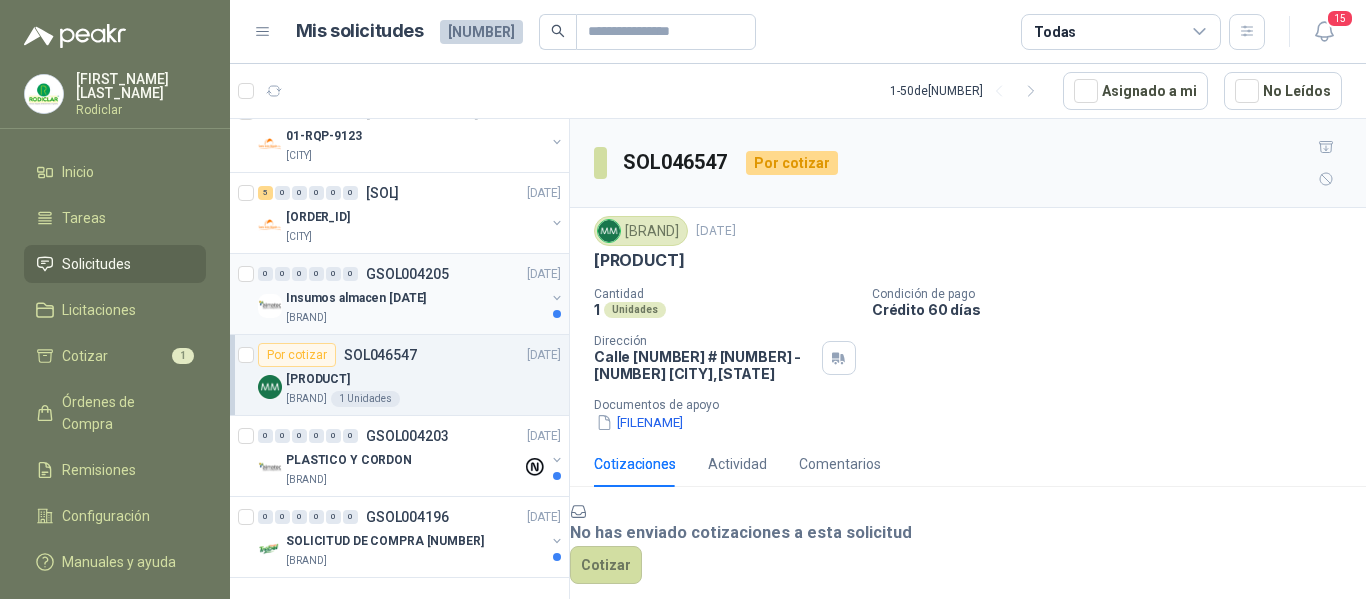 click on "[BRAND]" at bounding box center (415, 318) 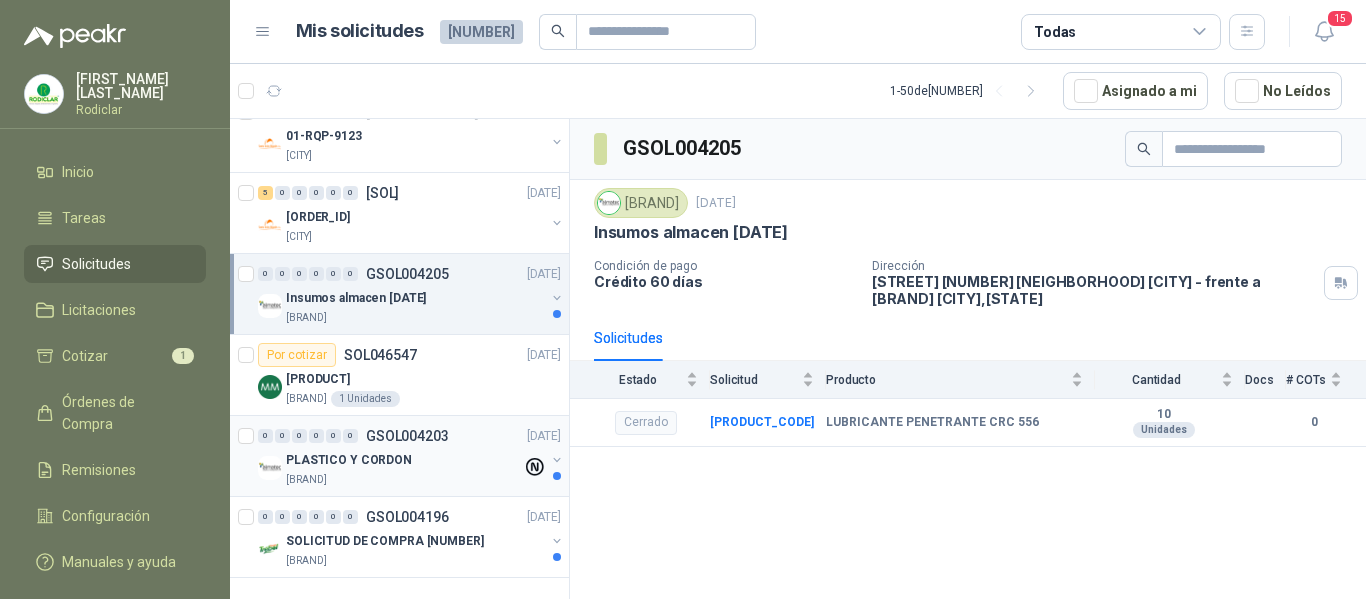 click on "PLASTICO Y CORDON" at bounding box center (349, 460) 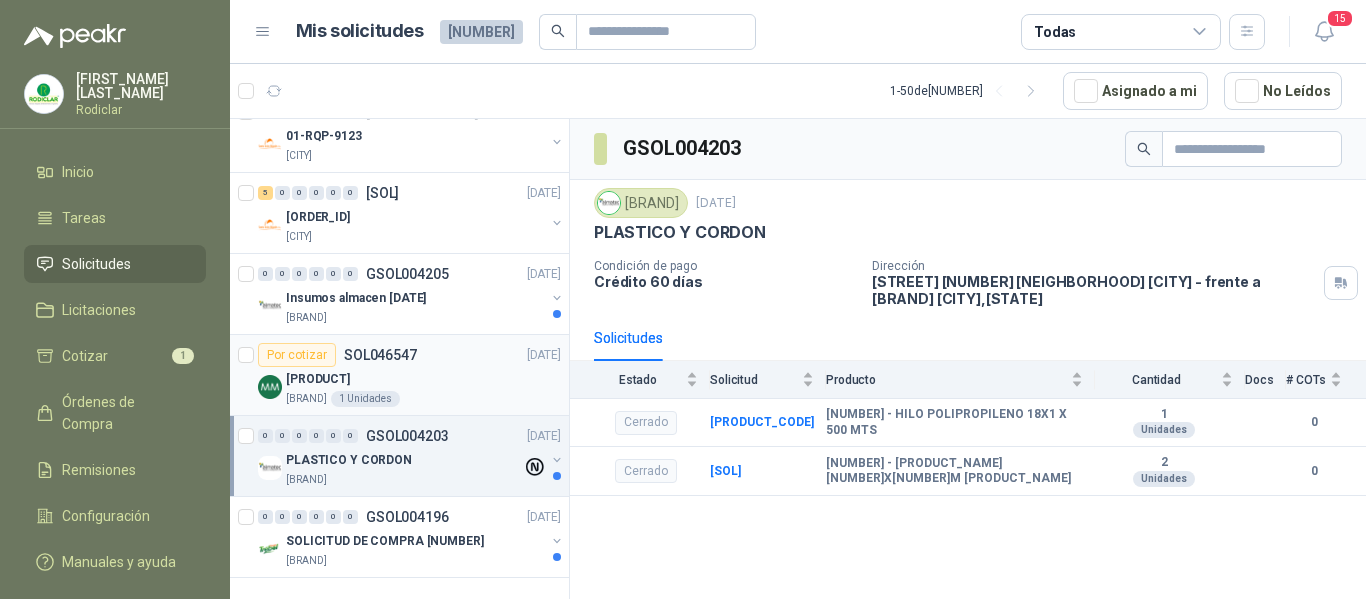 click on "[PRODUCT]" at bounding box center (423, 379) 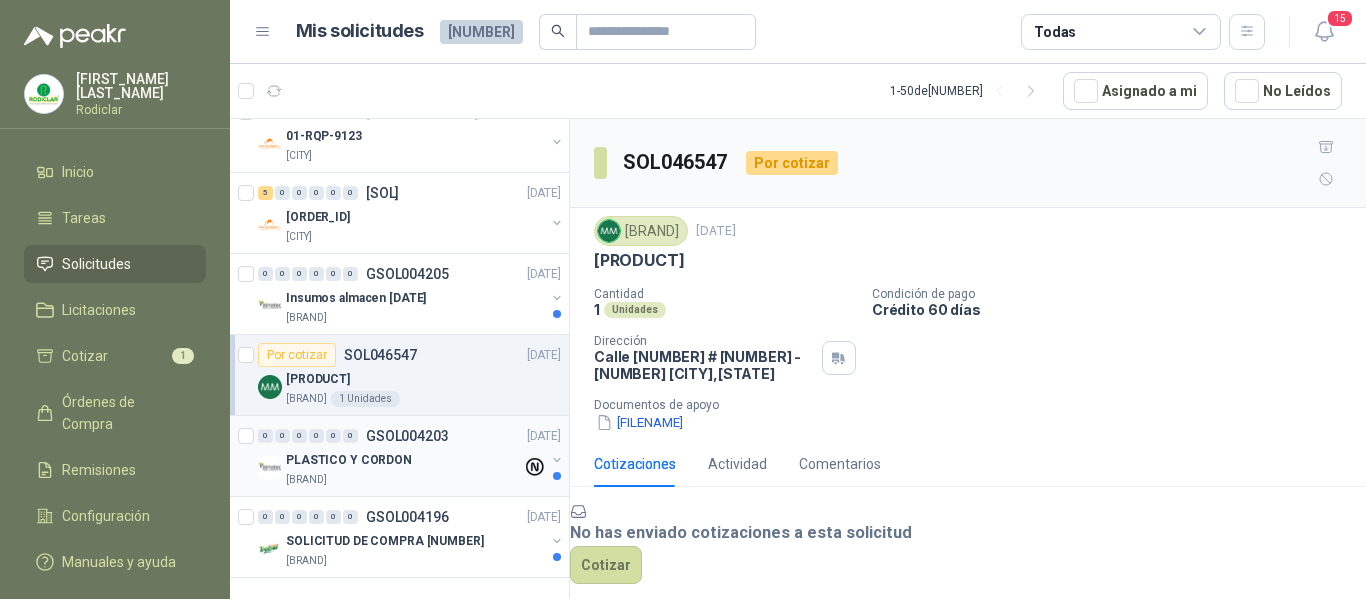 click on "PLASTICO Y CORDON" at bounding box center [404, 460] 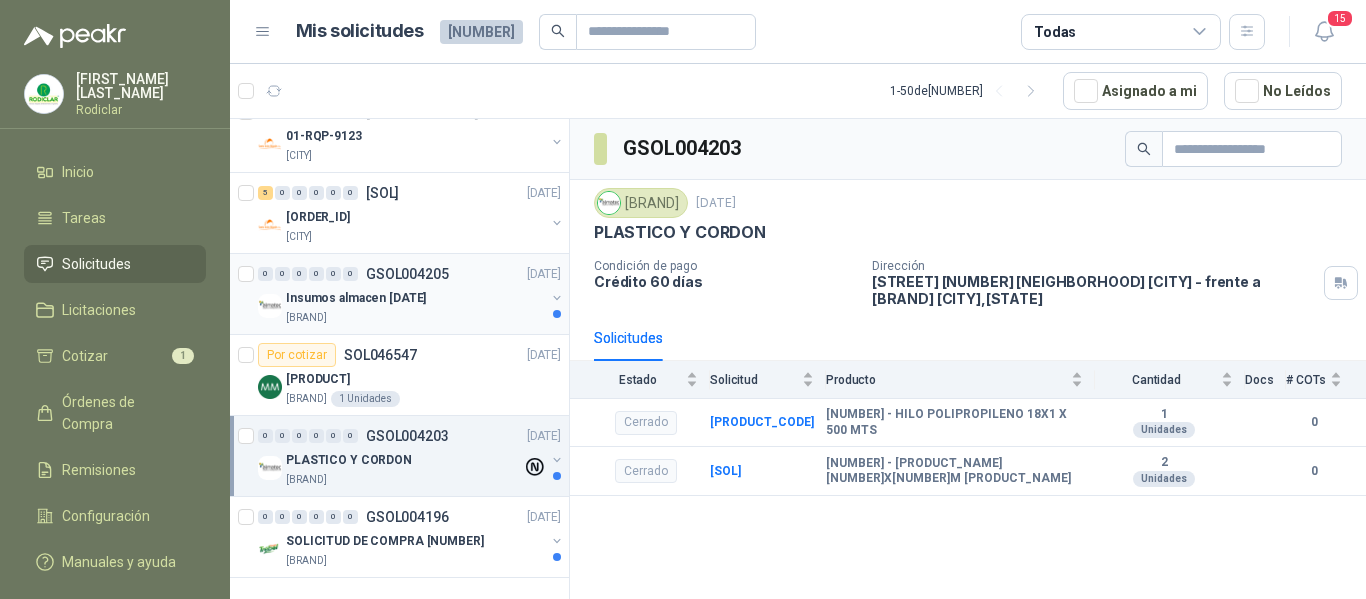 click on "[BRAND]" at bounding box center [415, 318] 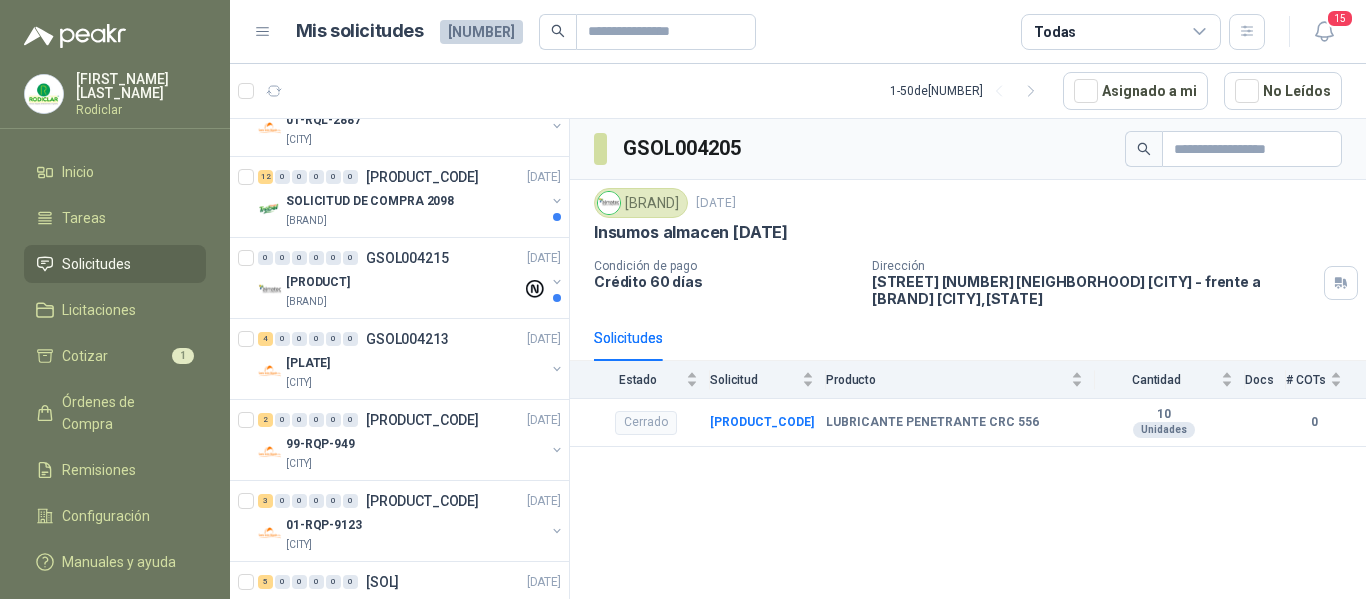 scroll, scrollTop: 3348, scrollLeft: 0, axis: vertical 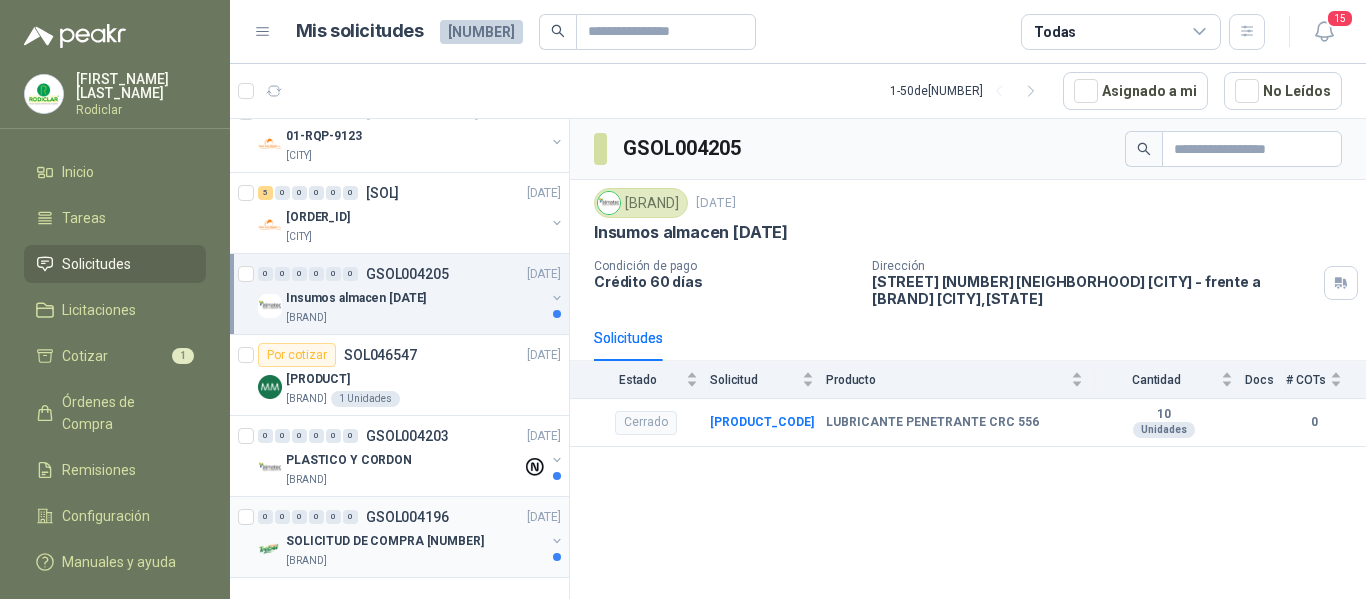 click on "SOLICITUD DE COMPRA [NUMBER]" at bounding box center [415, 541] 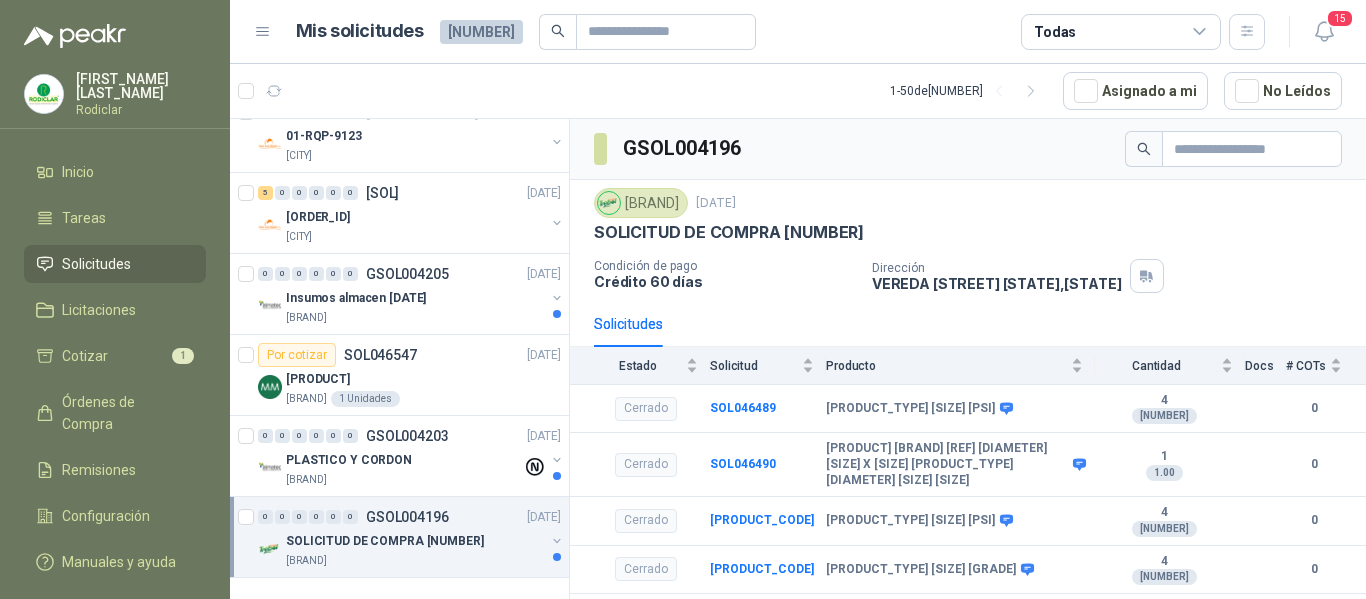 scroll, scrollTop: 426, scrollLeft: 0, axis: vertical 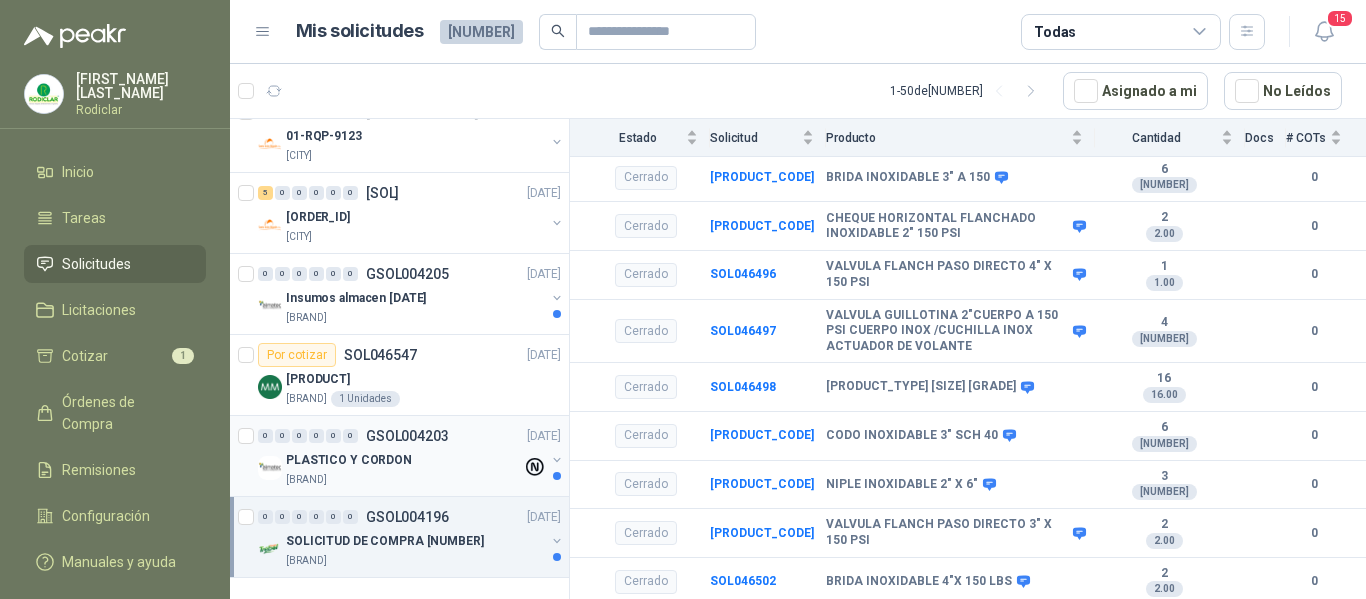 click on "PLASTICO Y CORDON" at bounding box center (404, 460) 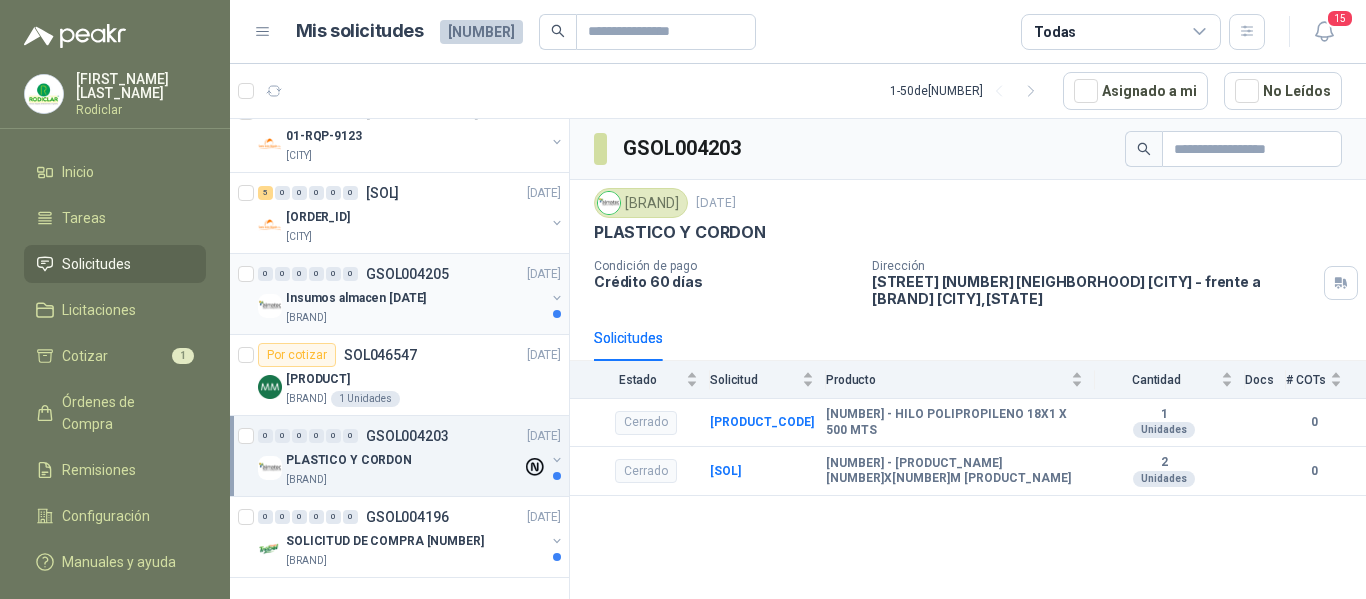 click on "[BRAND]" at bounding box center [415, 318] 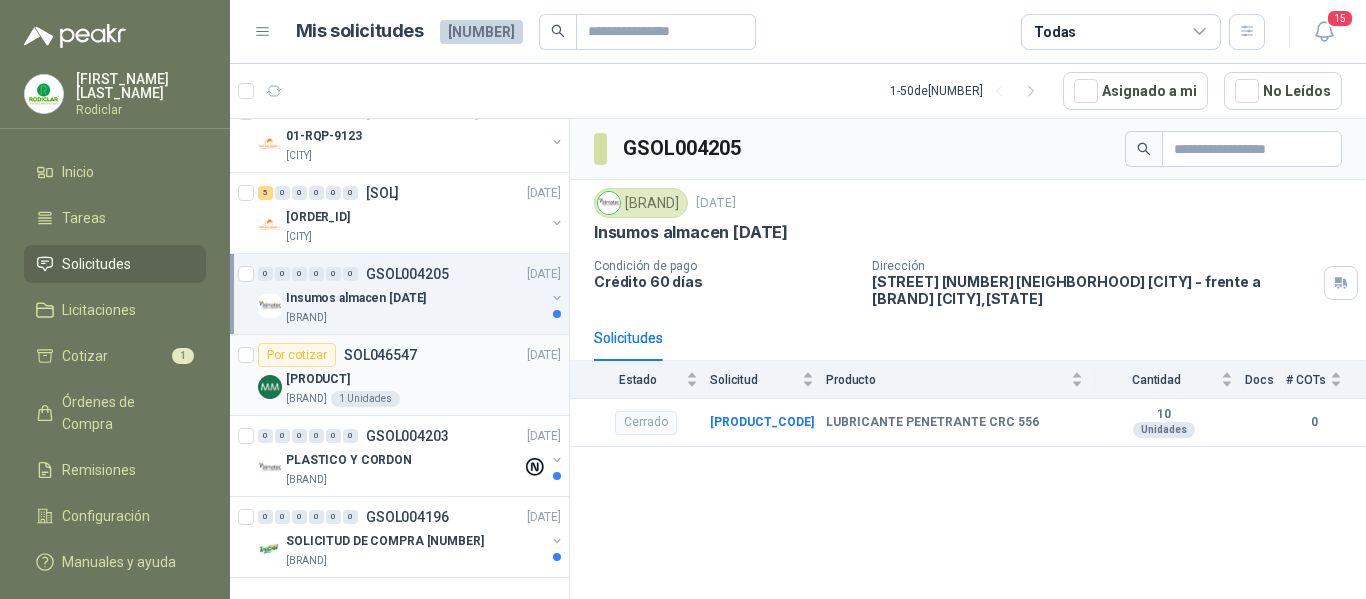click on "[PRODUCT]" at bounding box center [423, 379] 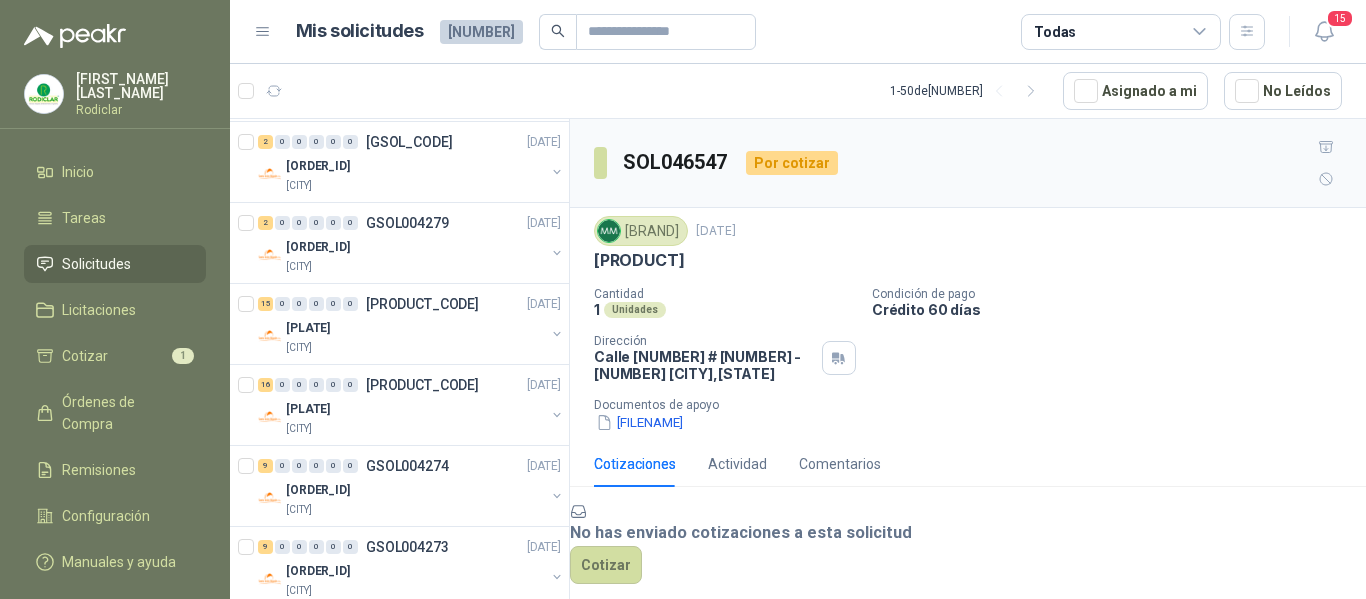 scroll, scrollTop: 1217, scrollLeft: 0, axis: vertical 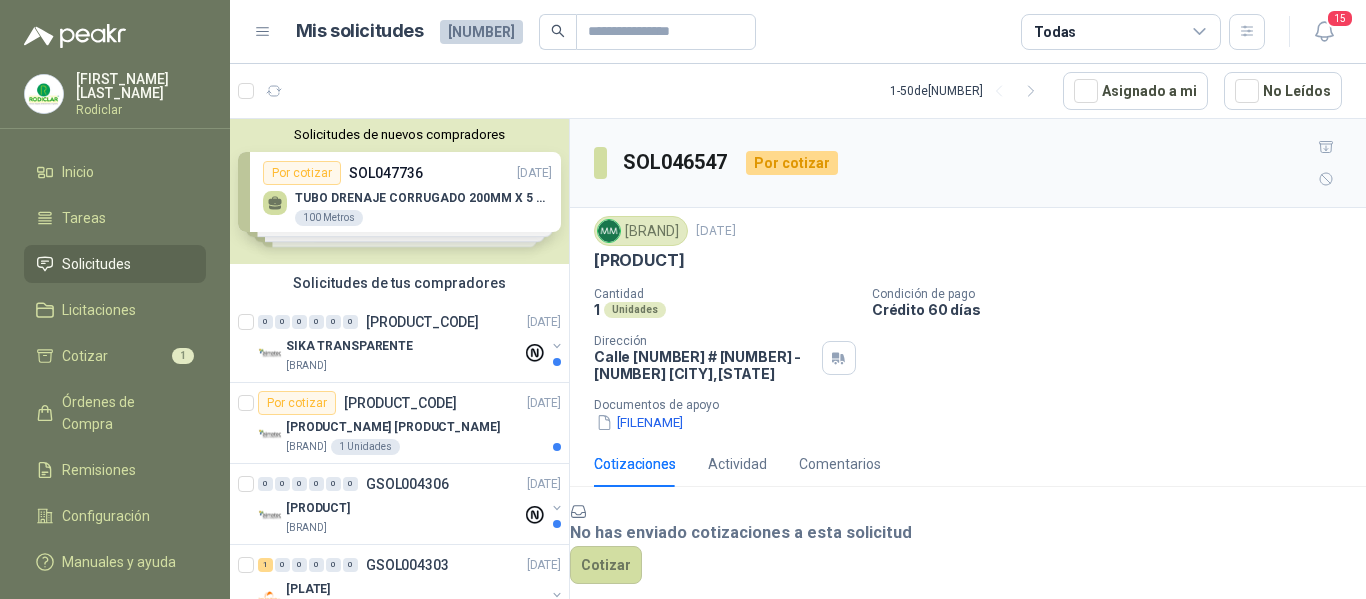 click on "Solicitudes de nuevos compradores Por cotizar SOL047736 [DATE] TUBO DRENAJE CORRUGADO 200MM X 5 M CARRETERA [NUMBER] Metros Por cotizar SOL047701 [DATE] CARRETILLA BUGI METALICA [NUMBER] Unidades Por cotizar SOL047612 [DATE] Pintura epóxica PINTUCO GRIS [NUMBER] Galones Por cotizar SOL047609 [DATE] Sika top 121 [NUMBER] Bultos ¿Quieres recibir cientos de solicitudes de compra como estas todos los días? Agenda una reunión" at bounding box center [399, 191] 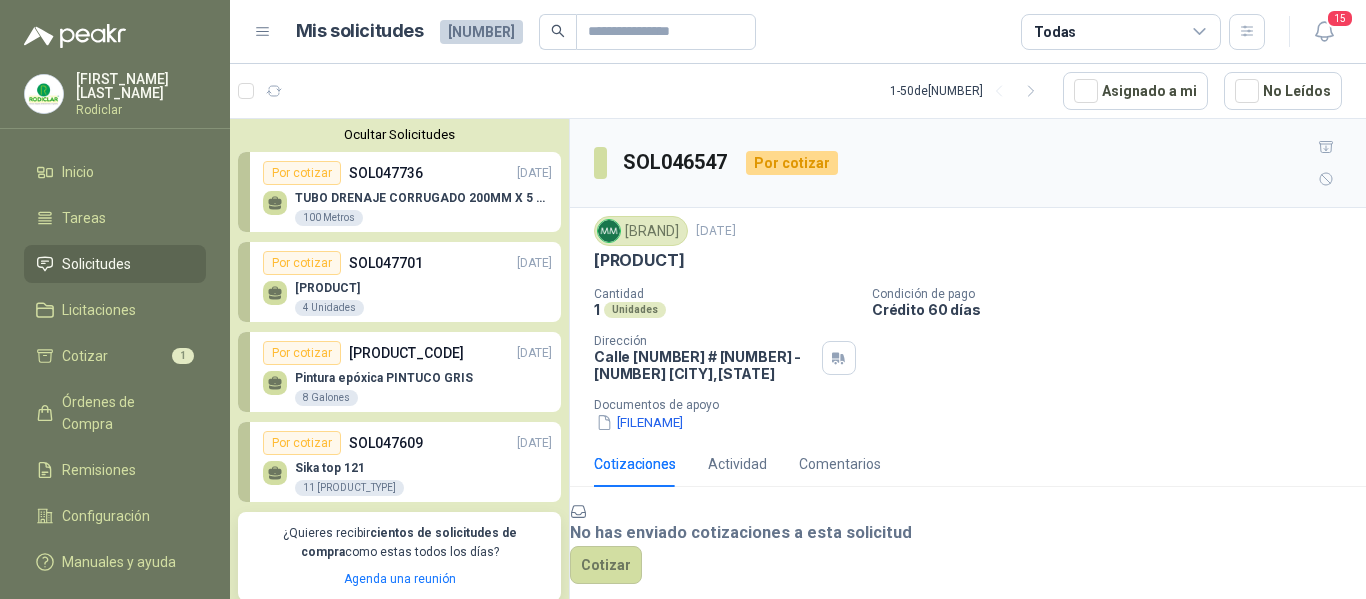 click on "CARRETILLA BUGI METALICA [NUMBER] Unidades" at bounding box center [329, 299] 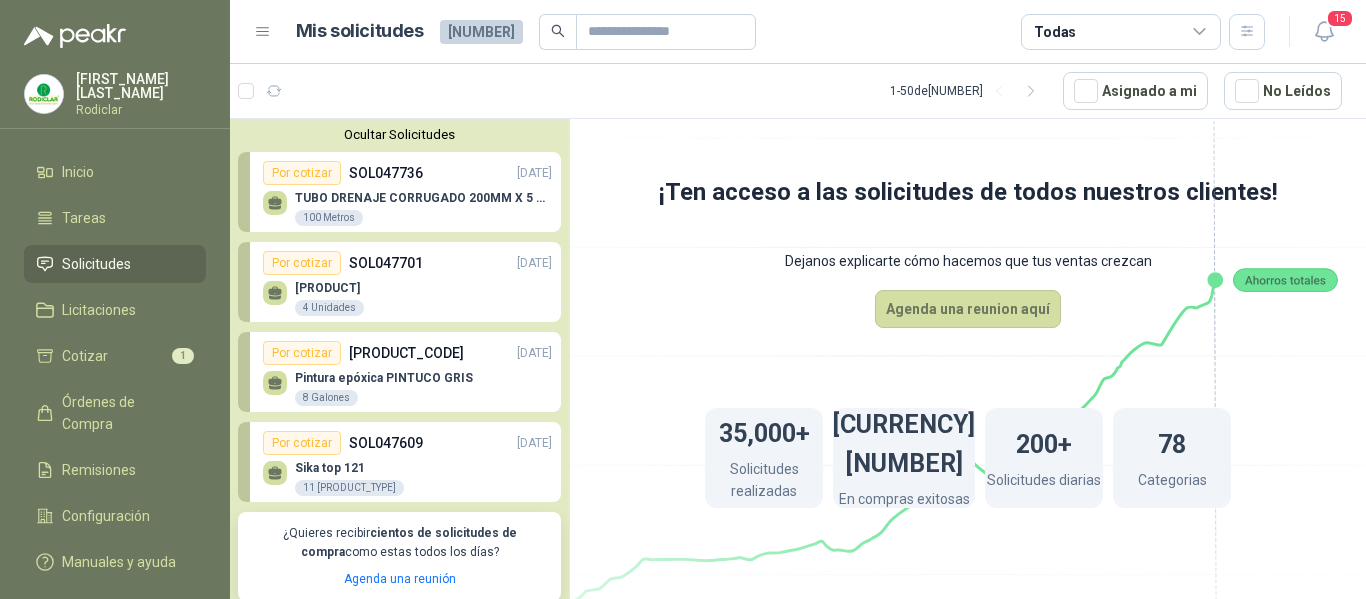 click on "CARRETILLA BUGI METALICA [NUMBER] Unidades" at bounding box center [407, 296] 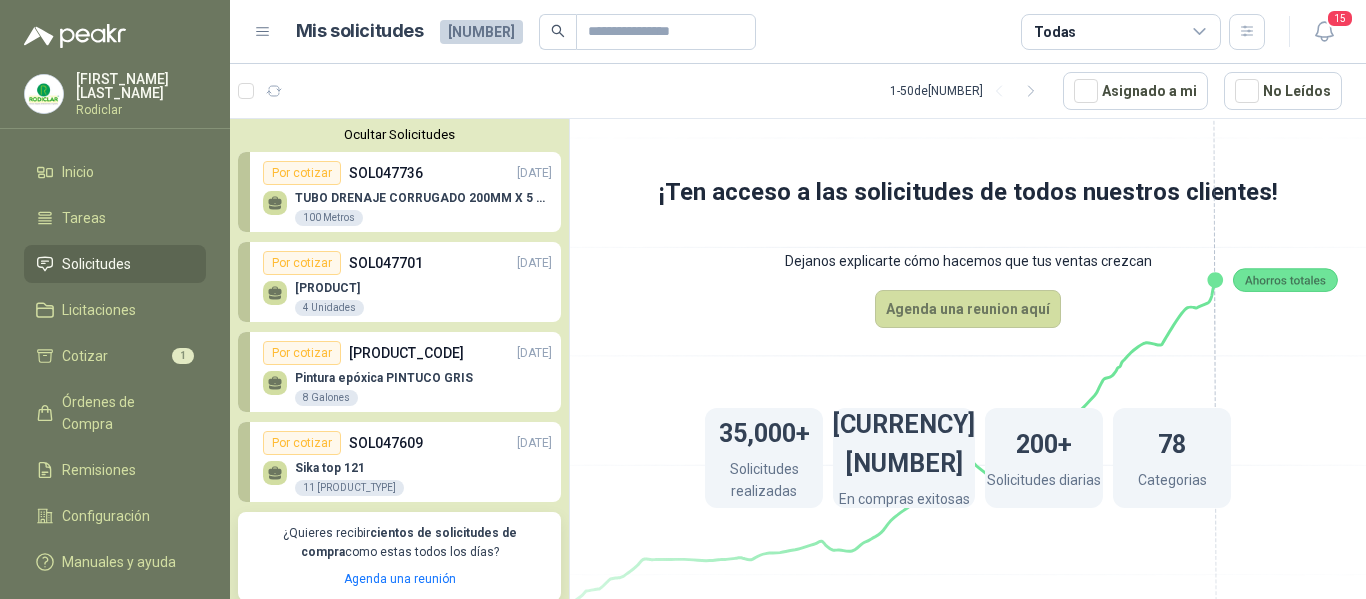 scroll, scrollTop: 426, scrollLeft: 0, axis: vertical 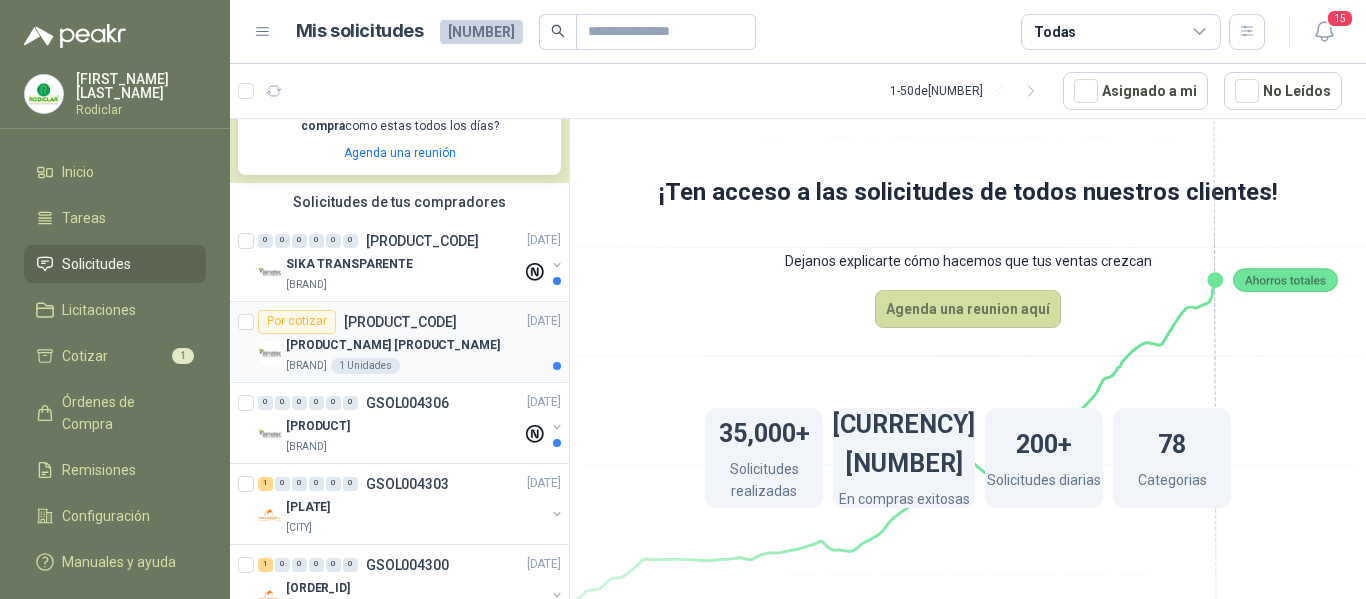 click on "[PRODUCT_NAME] [PRODUCT_NAME]" at bounding box center (393, 345) 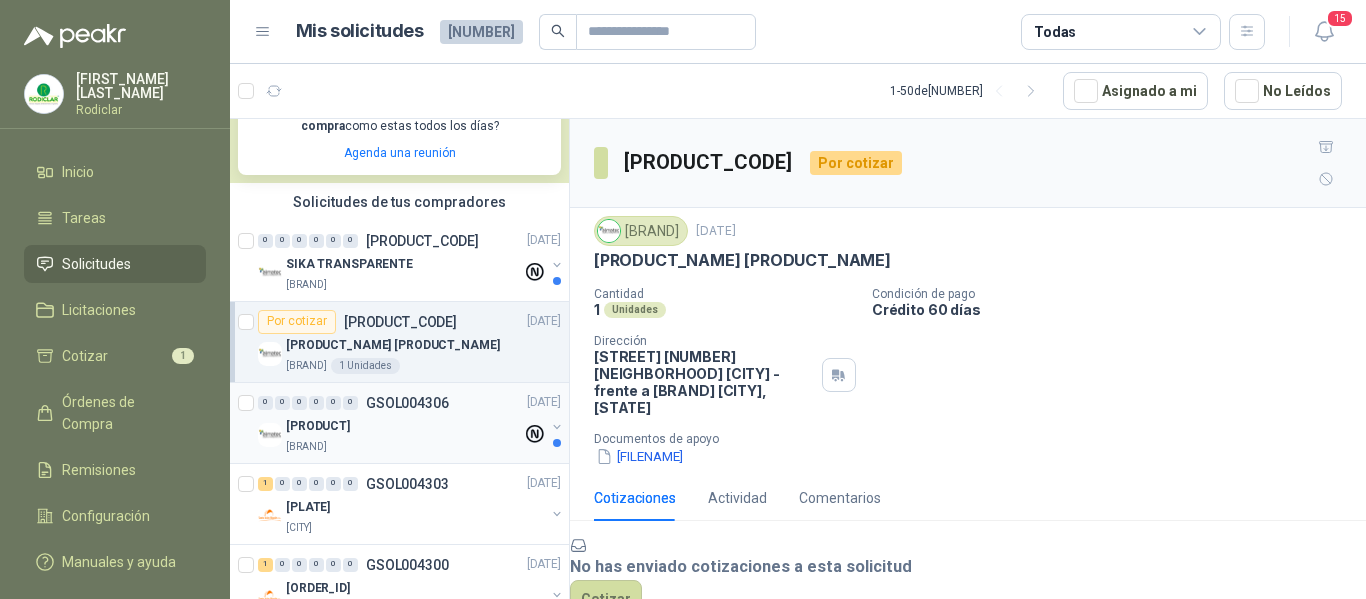 click on "[PRODUCT]" at bounding box center (404, 427) 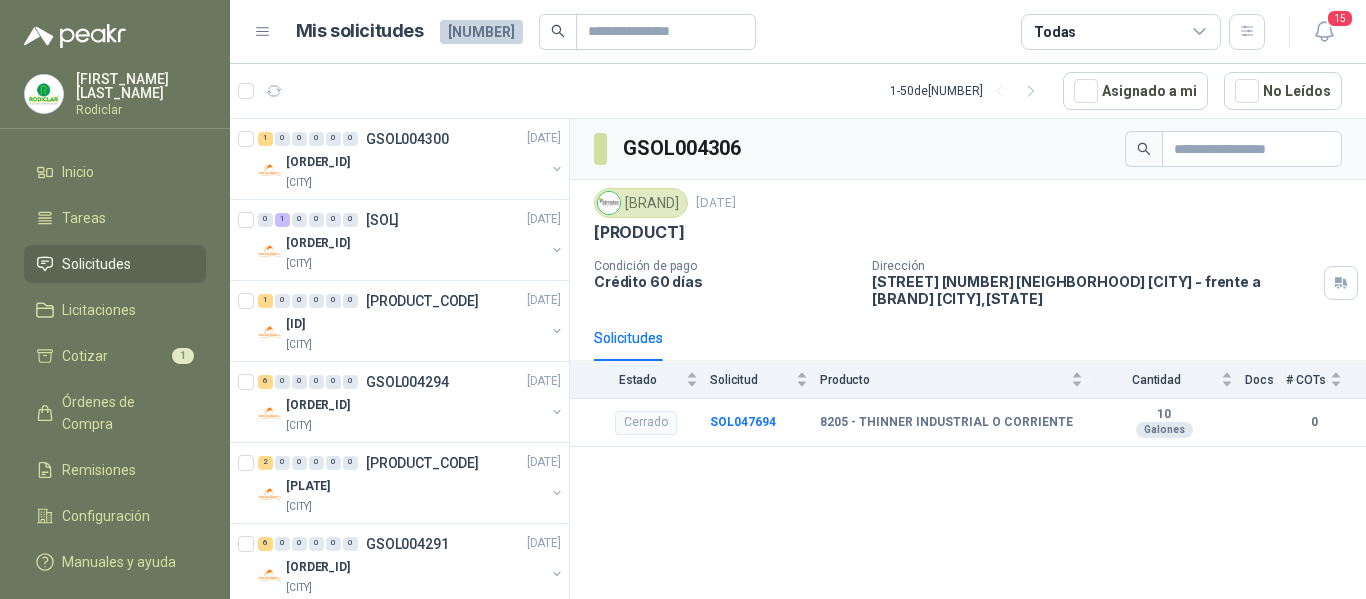 scroll, scrollTop: 1278, scrollLeft: 0, axis: vertical 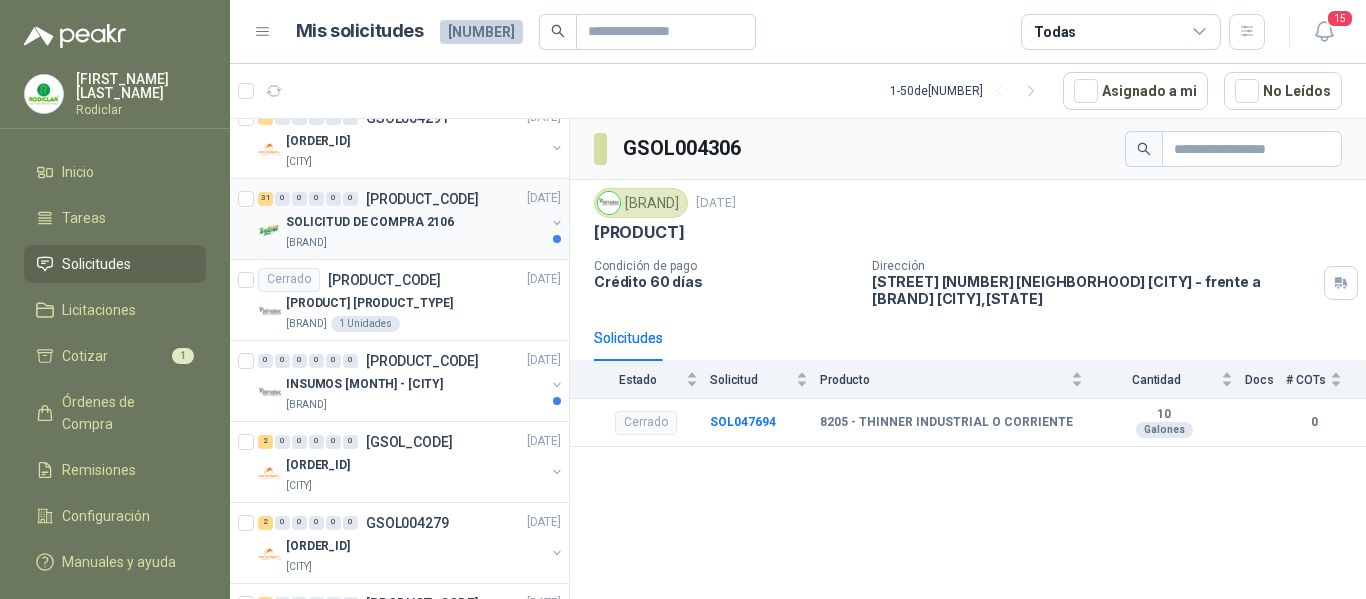 click on "[BRAND]" at bounding box center [415, 243] 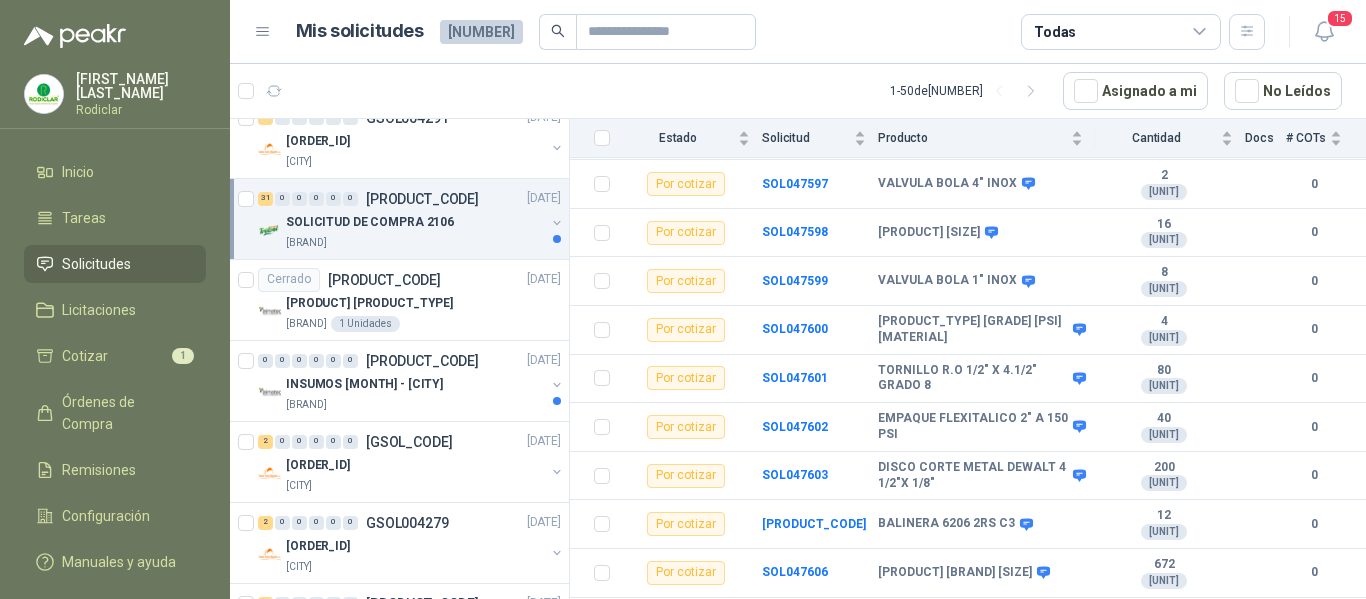 scroll, scrollTop: 1278, scrollLeft: 0, axis: vertical 